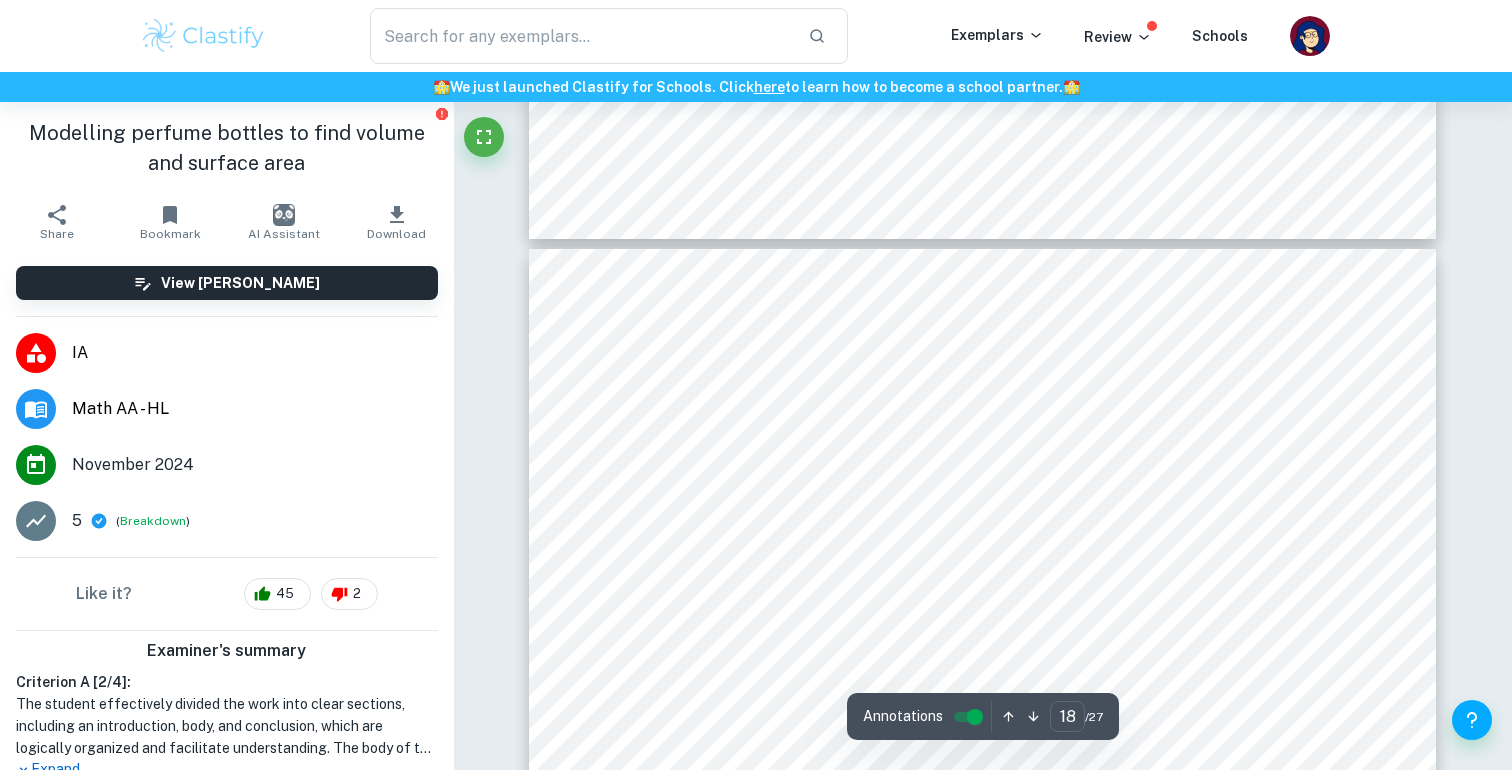 scroll, scrollTop: 21983, scrollLeft: 0, axis: vertical 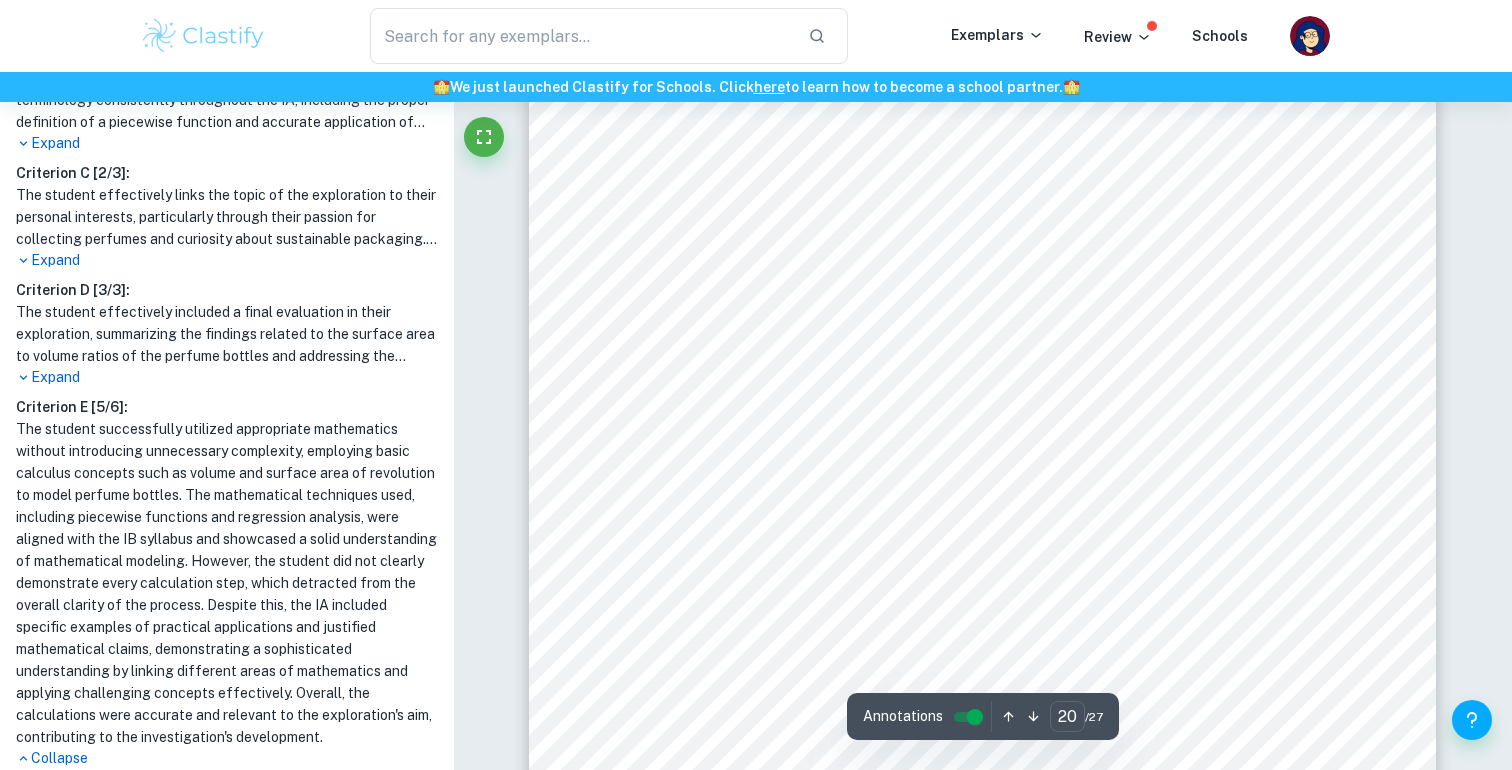 click on "​ Exemplars Review Schools" at bounding box center [756, 36] 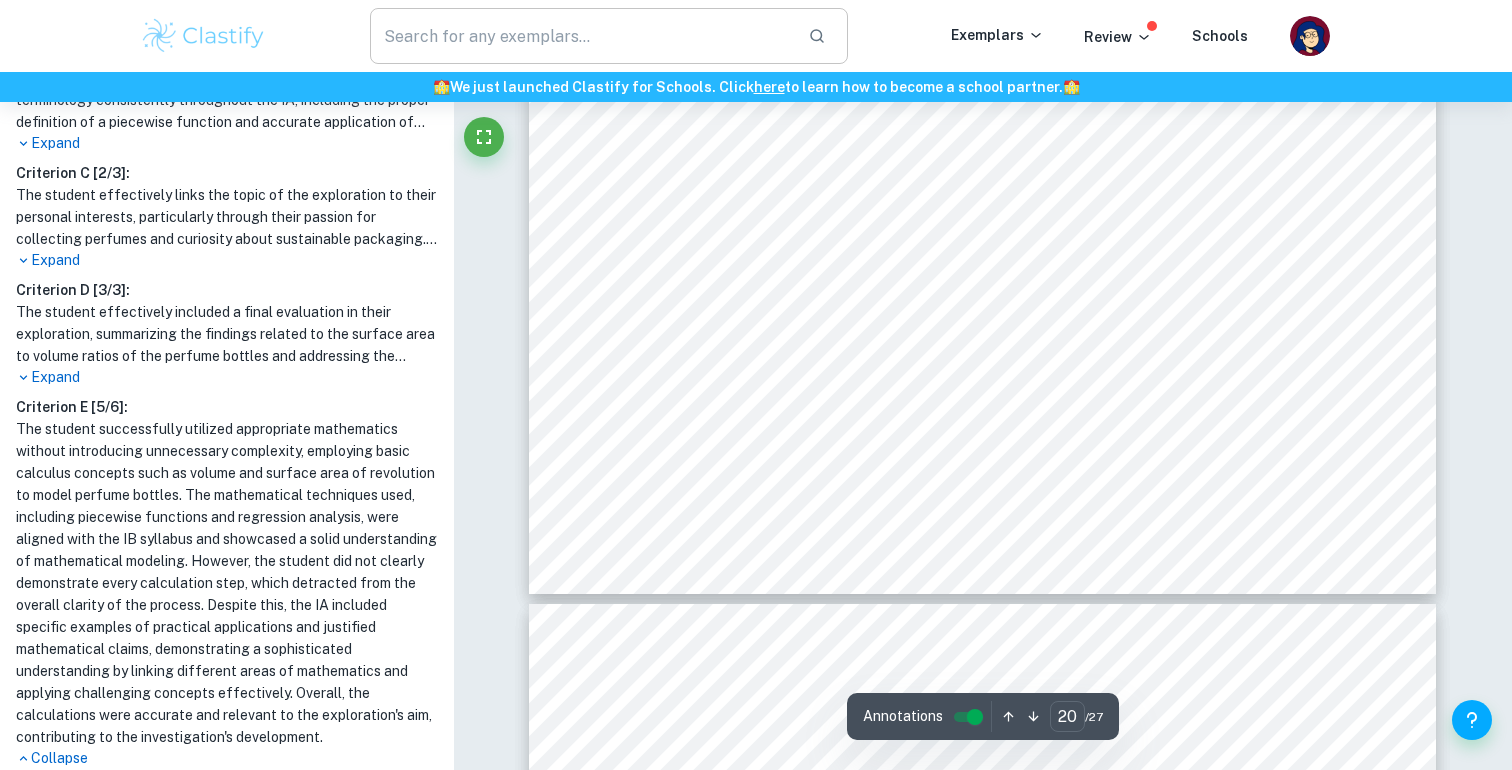 scroll, scrollTop: 25397, scrollLeft: 0, axis: vertical 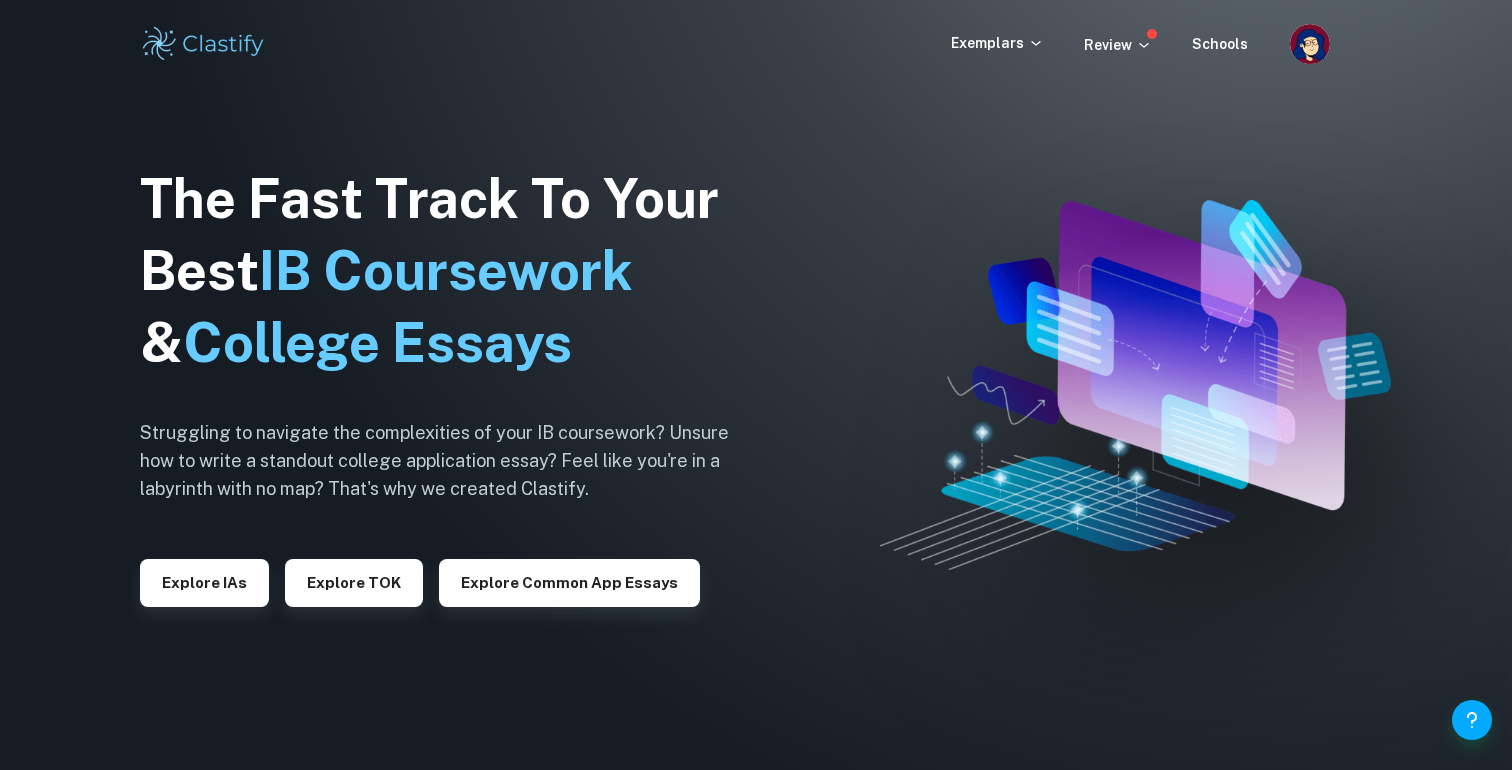 click on "Exemplars" at bounding box center [997, 43] 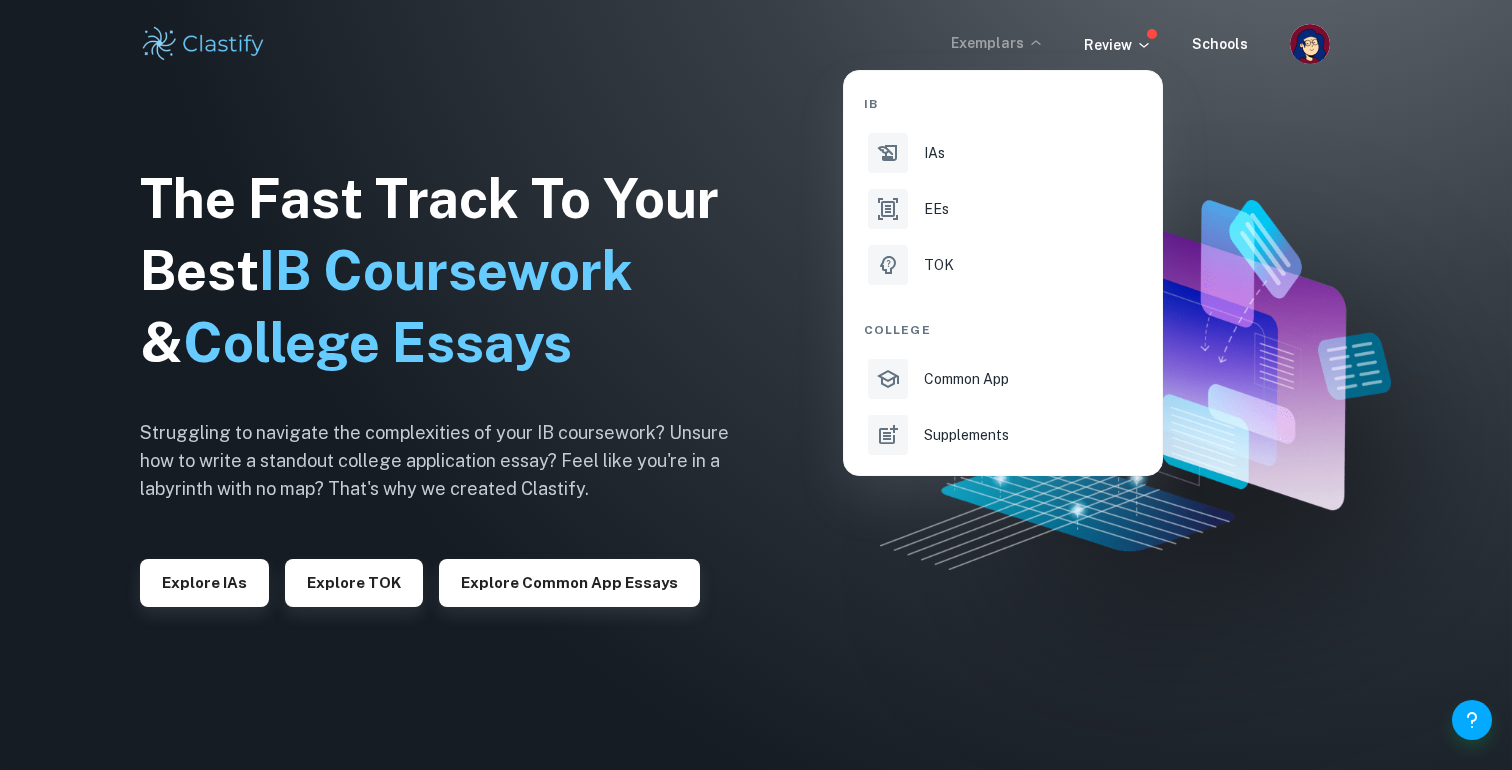 click at bounding box center [756, 385] 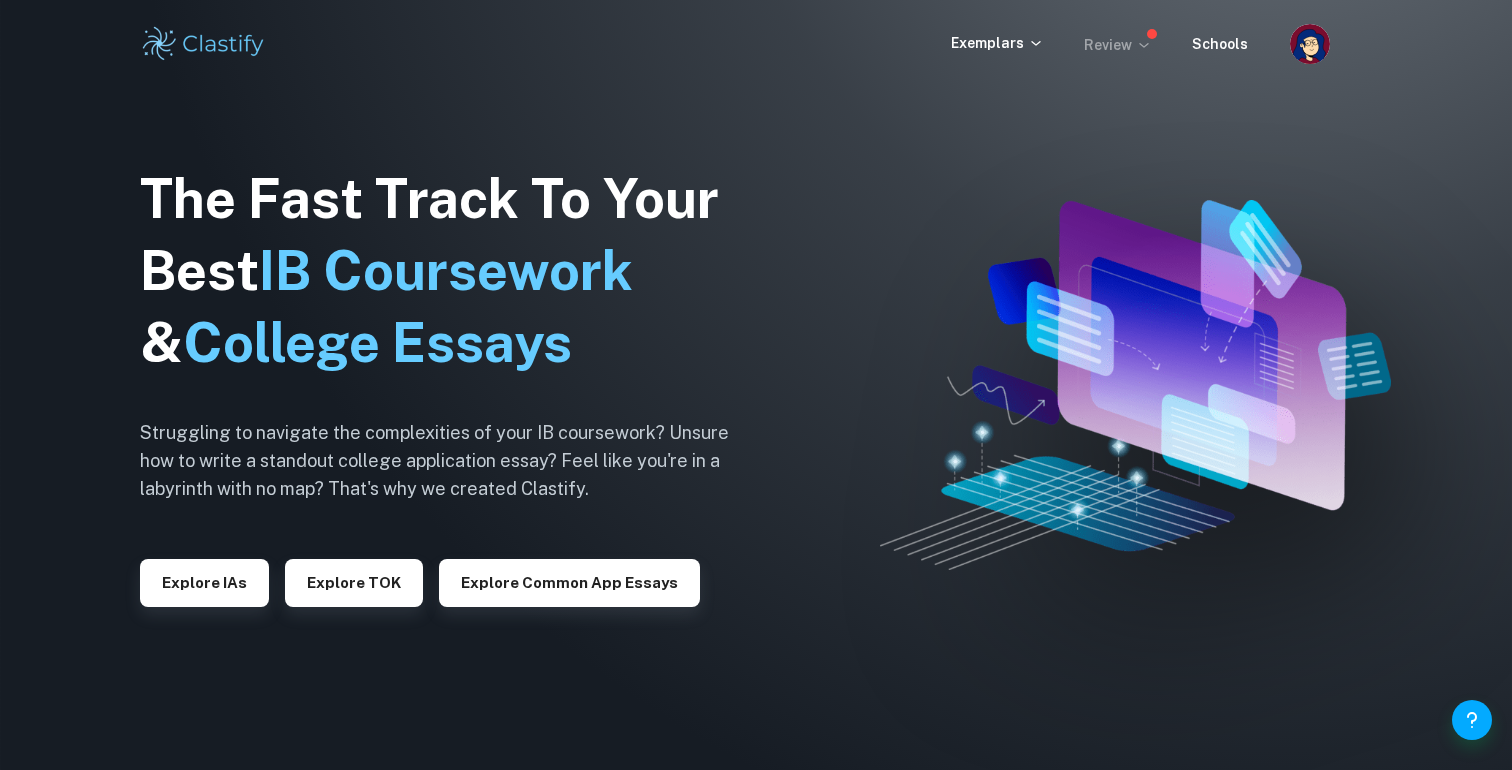click 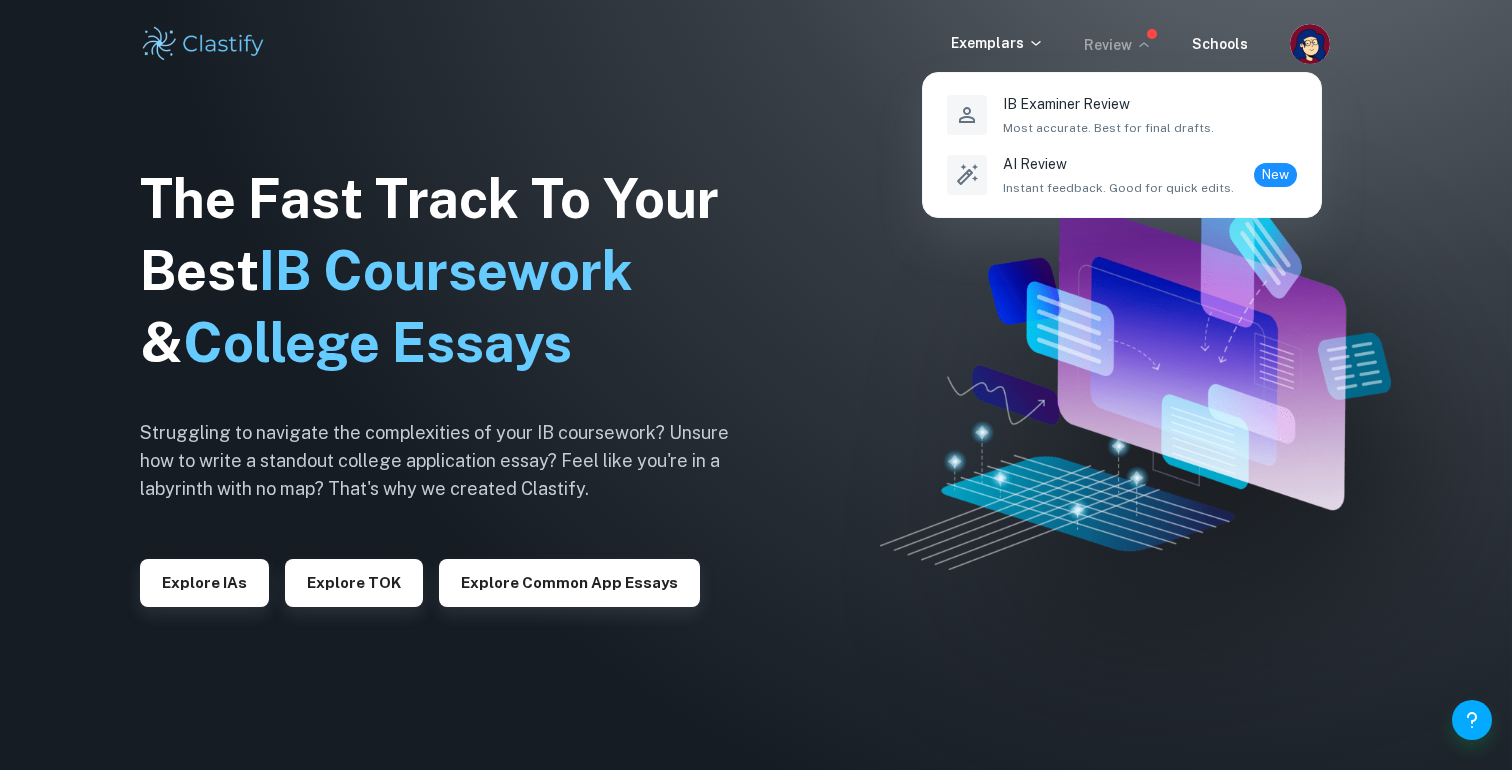 click at bounding box center [756, 385] 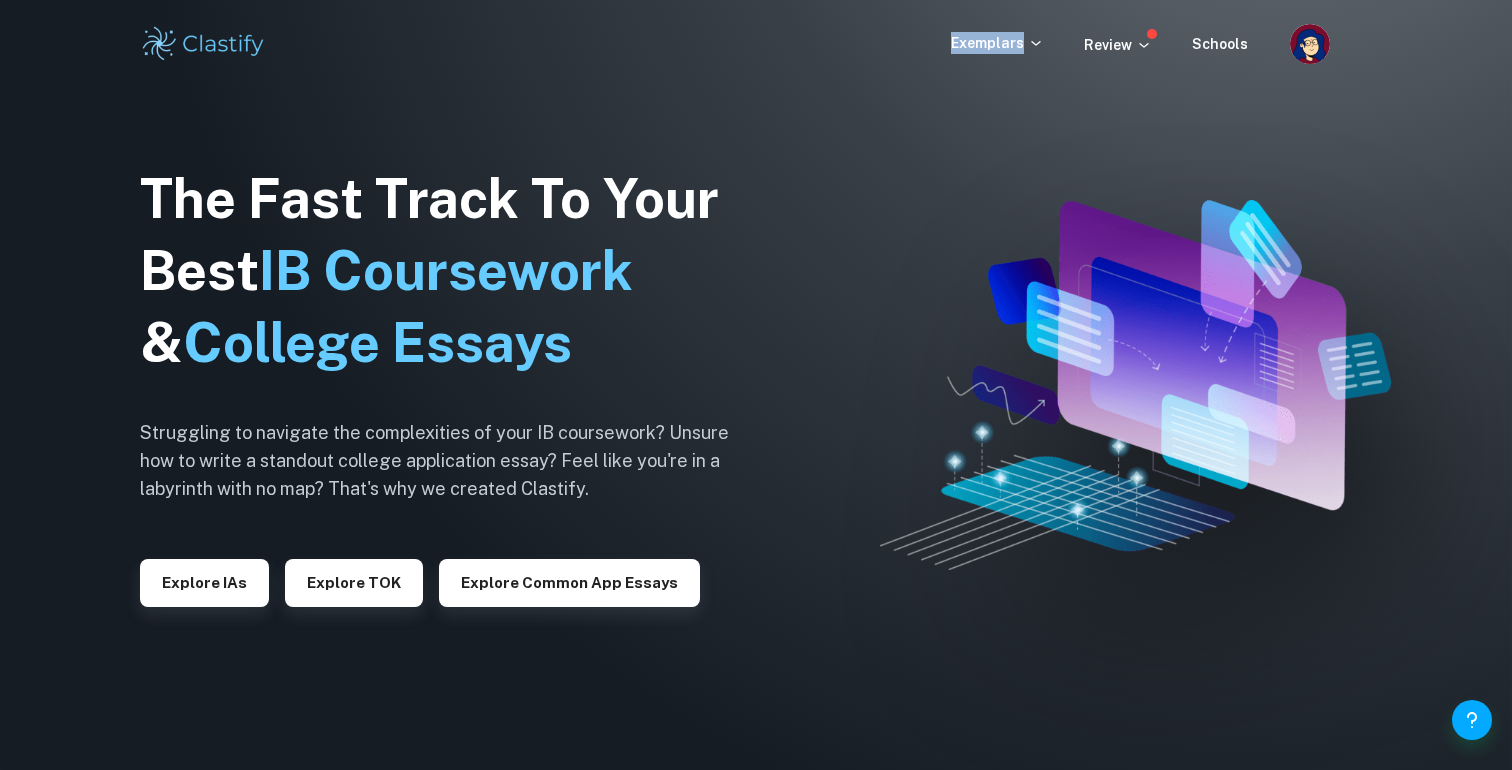 click on "Exemplars" at bounding box center [997, 43] 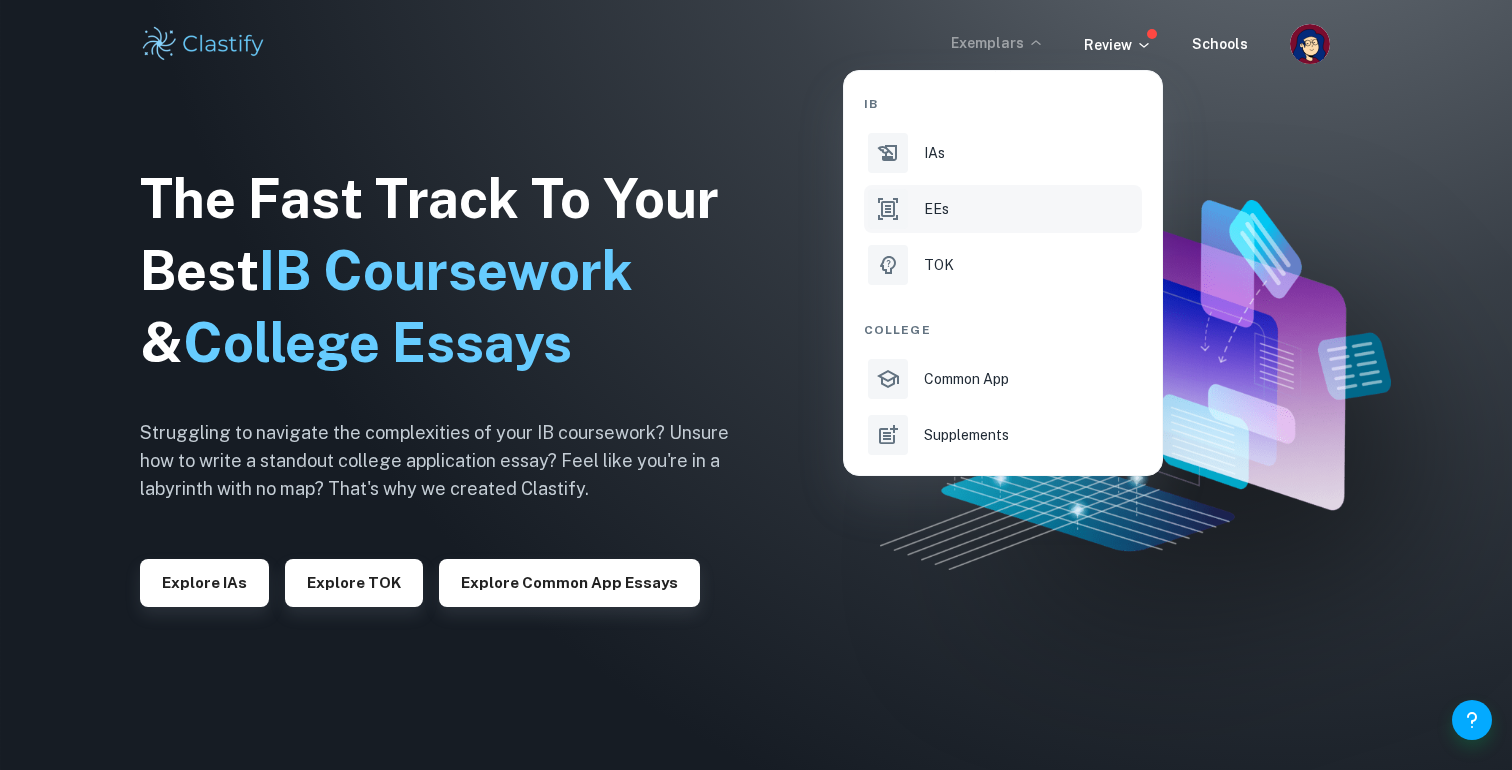 click on "EEs" at bounding box center [1031, 209] 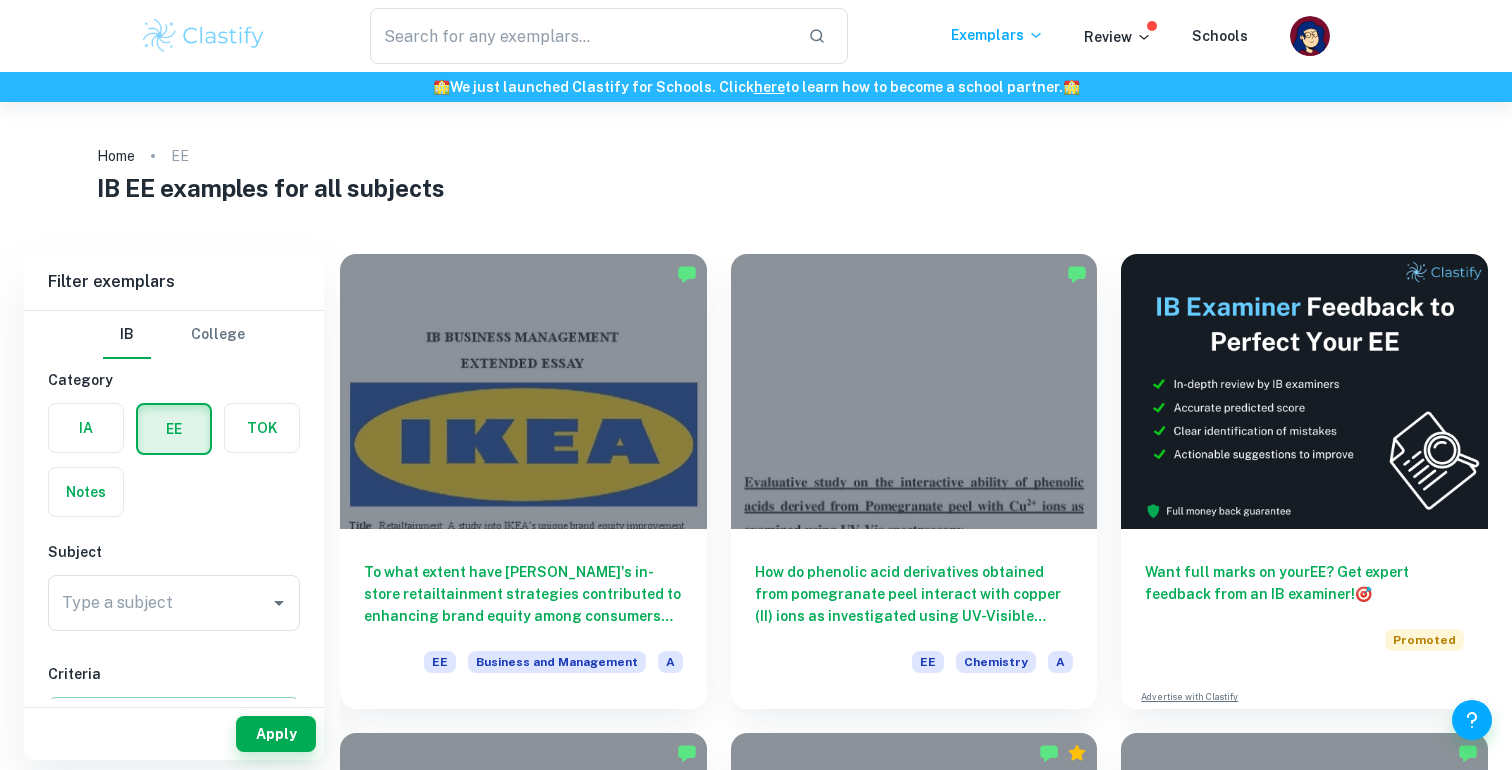 click on "​ Exemplars Review Schools" at bounding box center (756, 36) 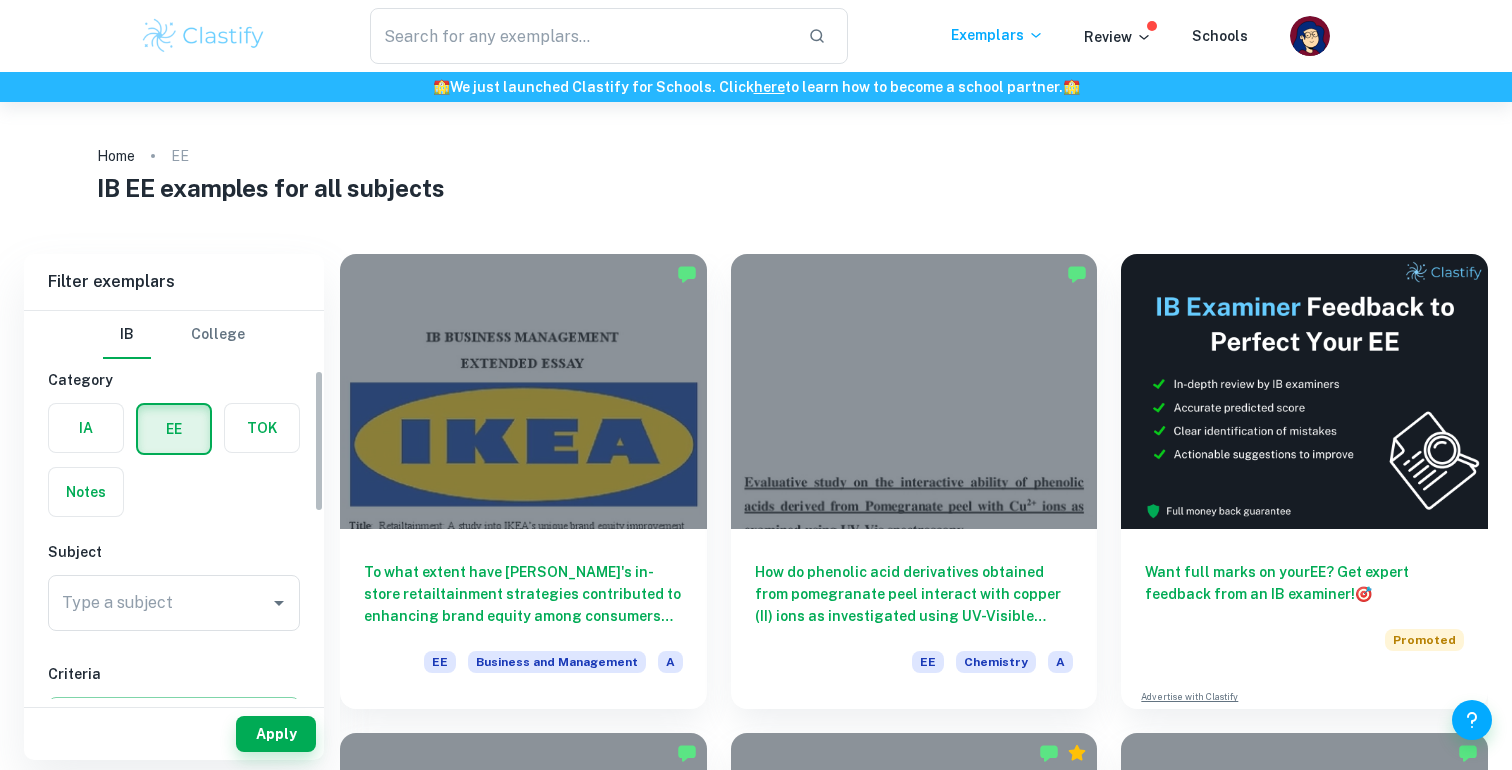 scroll, scrollTop: 218, scrollLeft: 0, axis: vertical 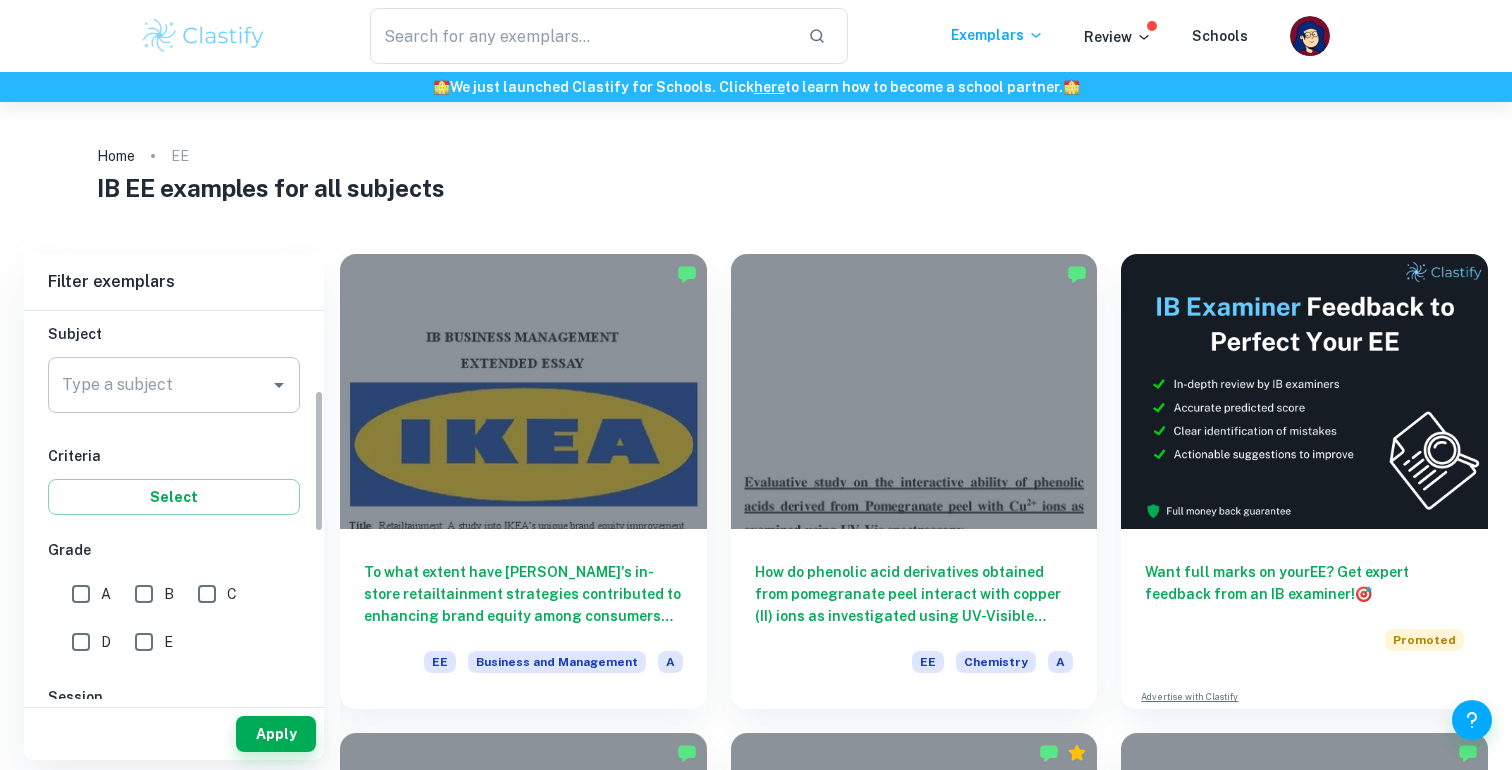 click on "Type a subject" at bounding box center [159, 385] 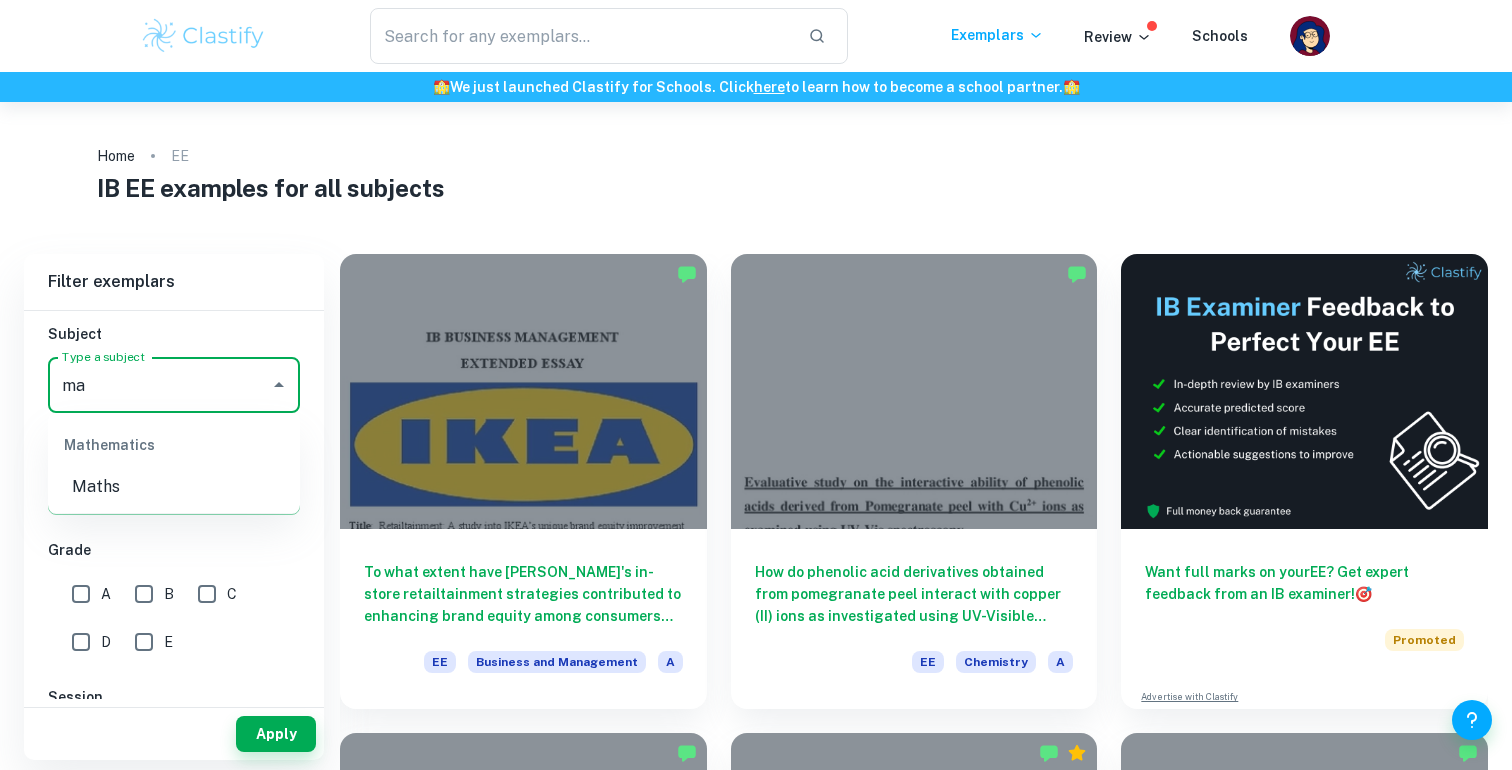 type on "m" 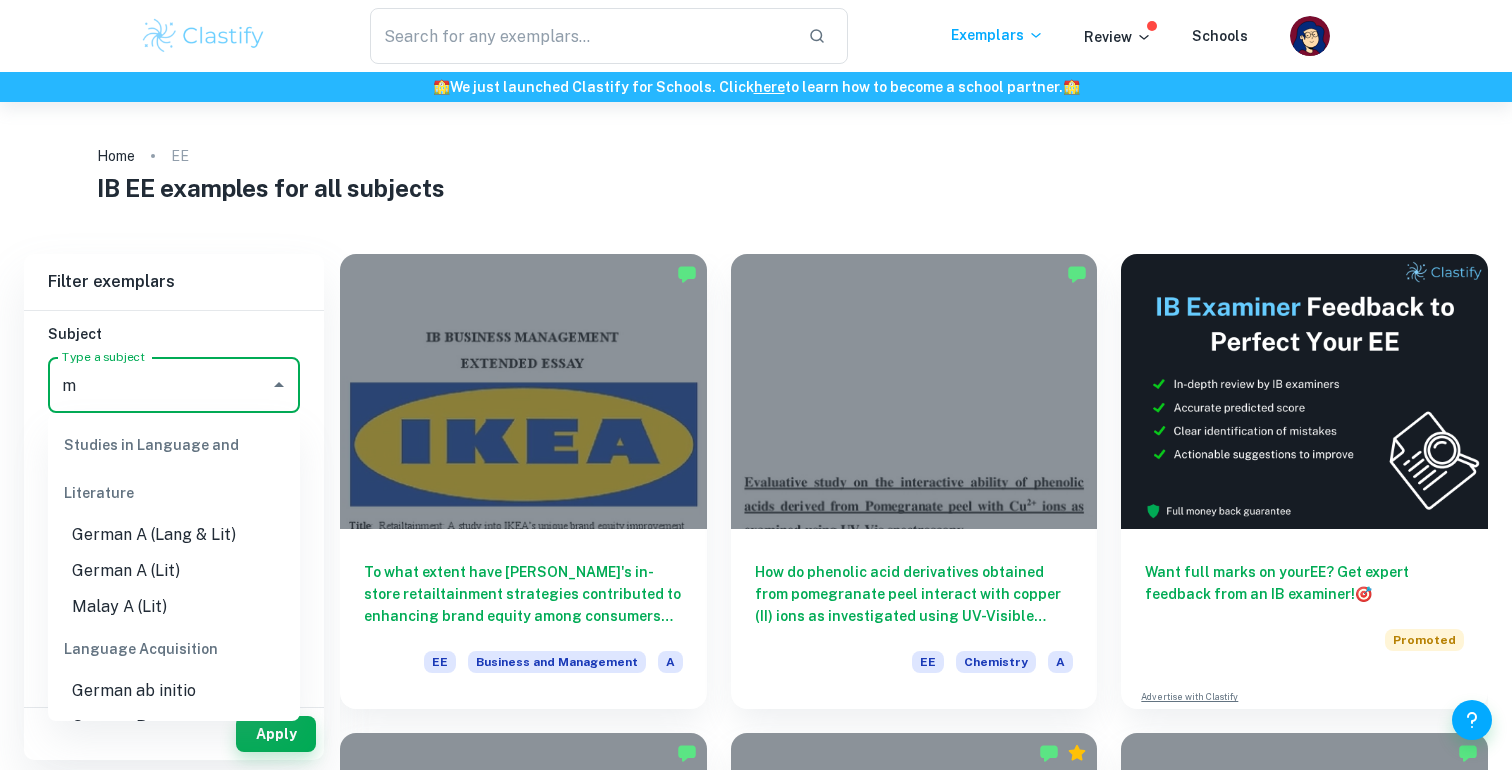 type 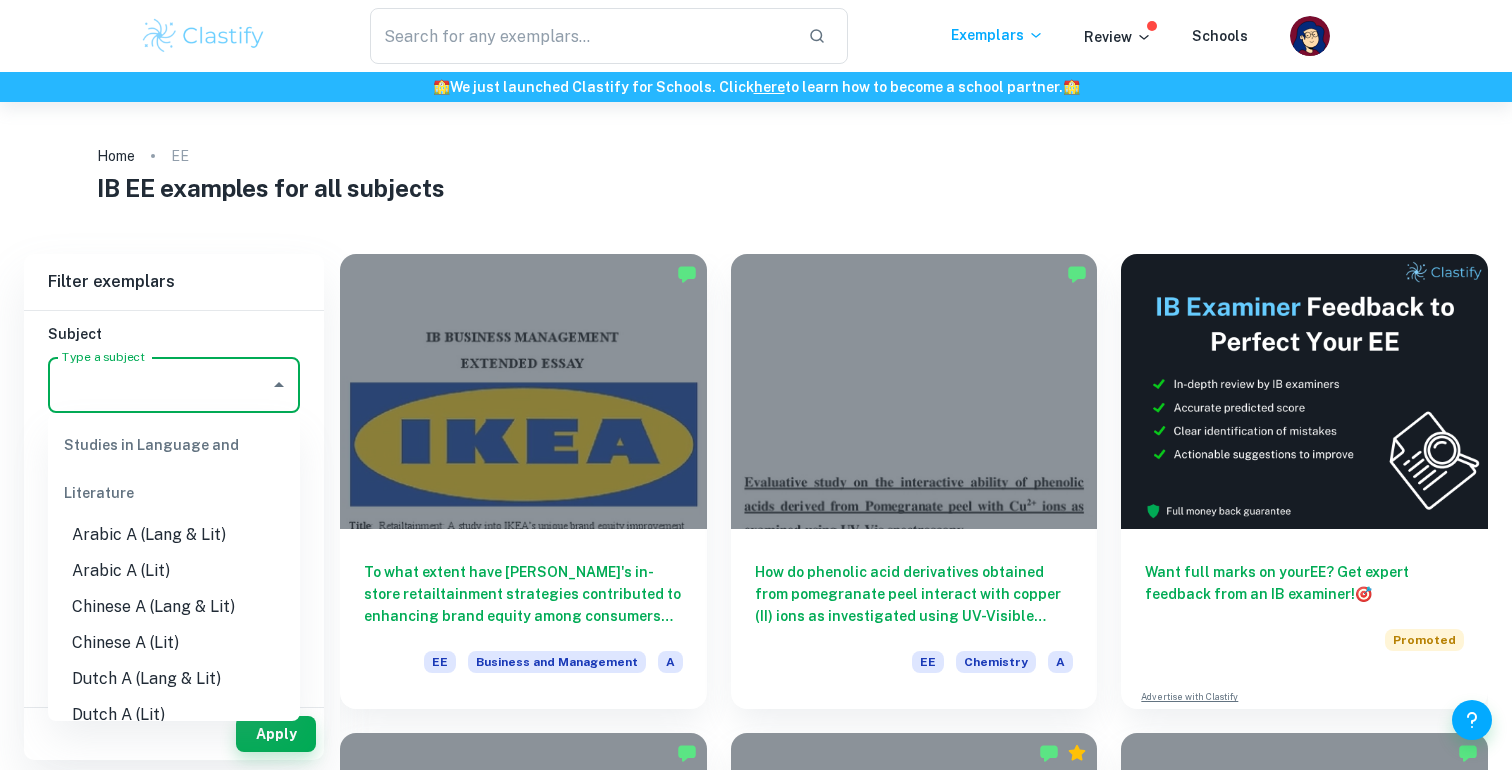 click on "​ Exemplars Review Schools" at bounding box center (756, 36) 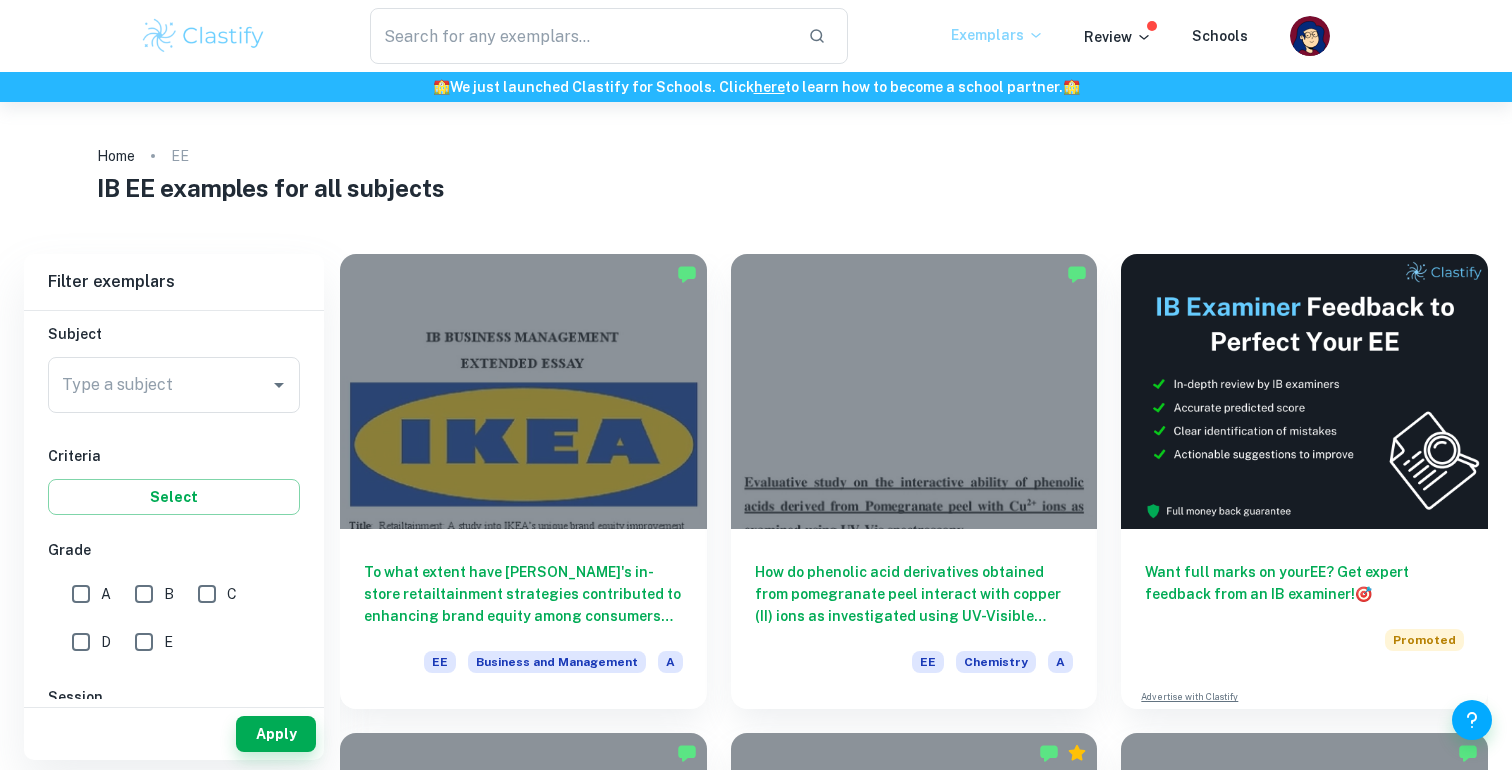 click 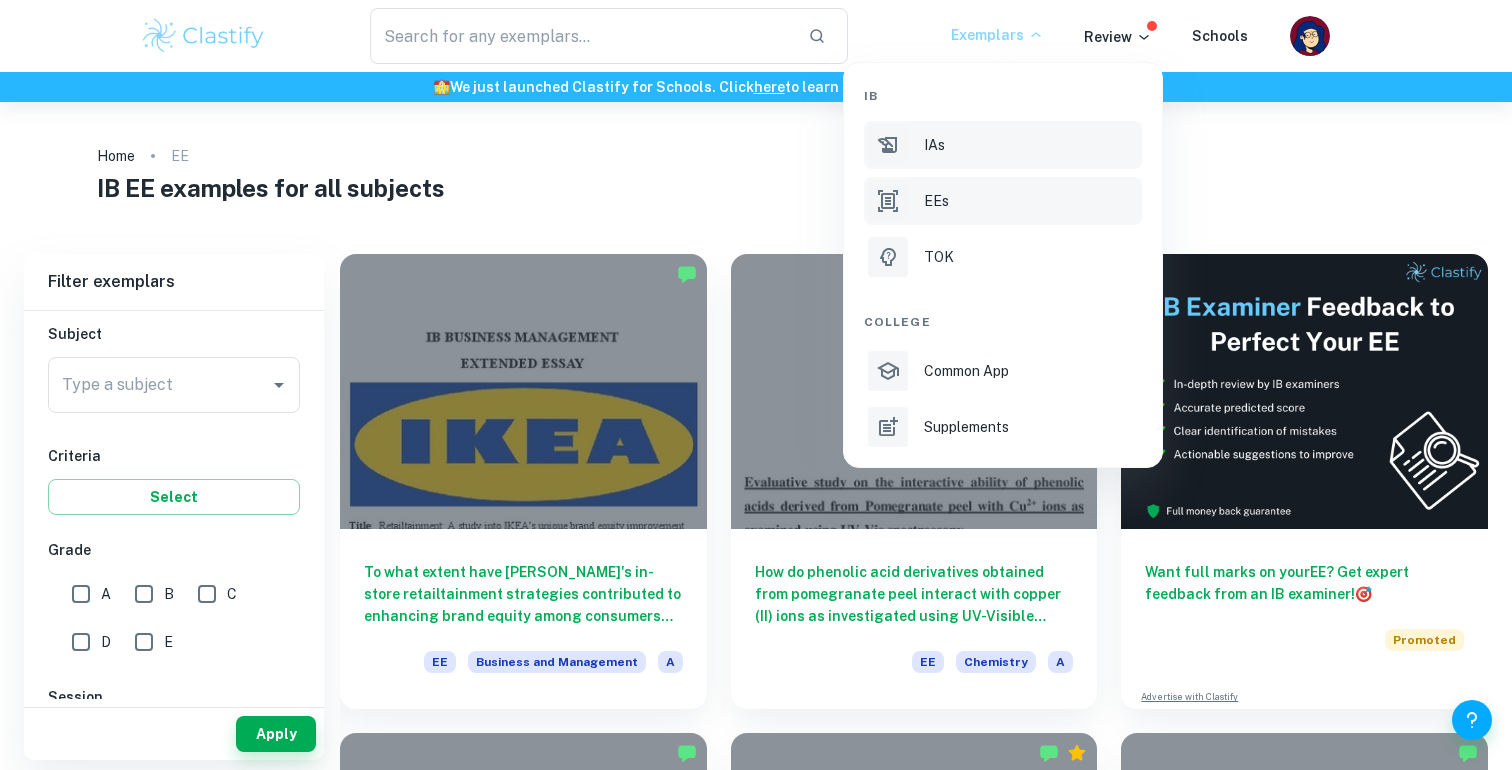 click on "IAs" at bounding box center (934, 145) 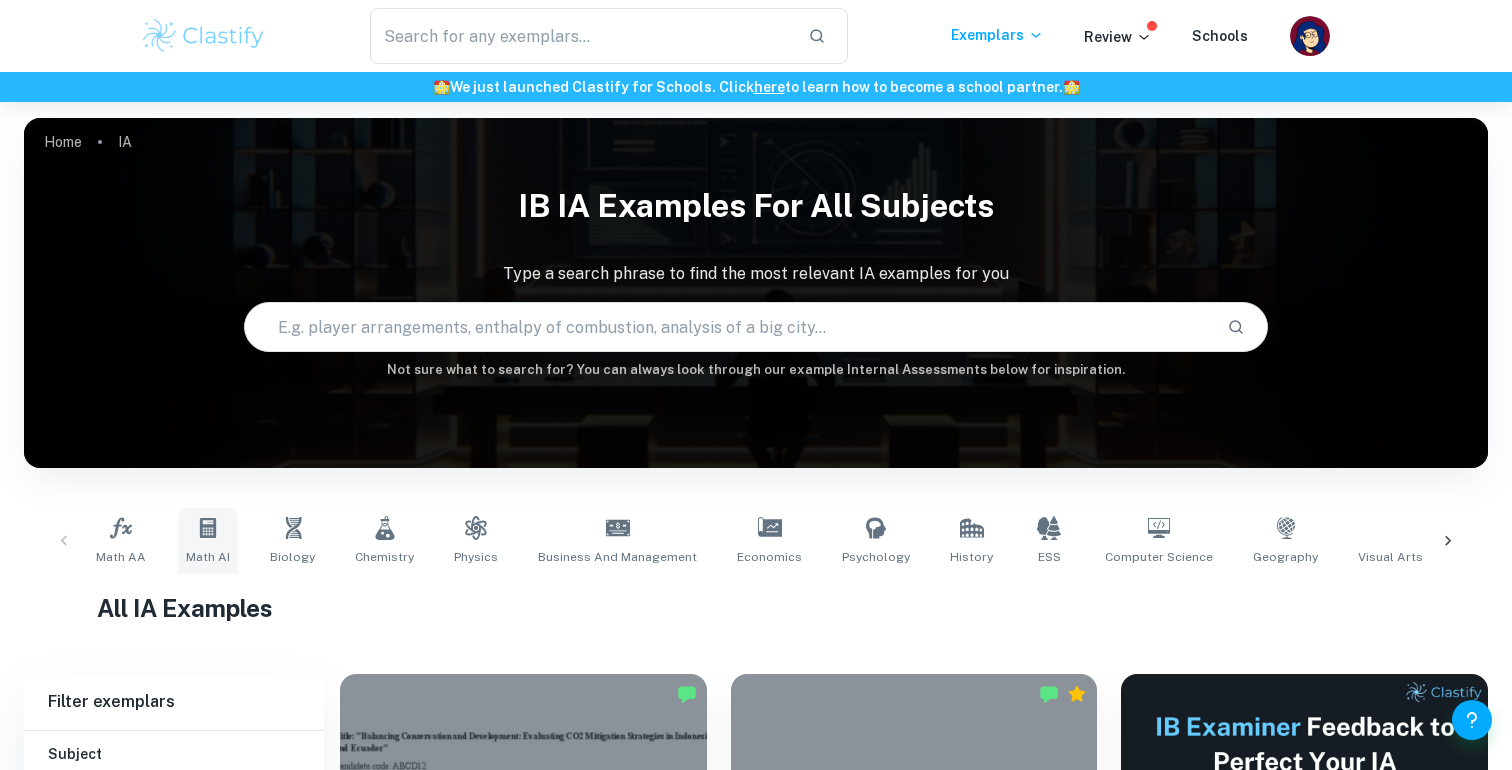 scroll, scrollTop: 124, scrollLeft: 0, axis: vertical 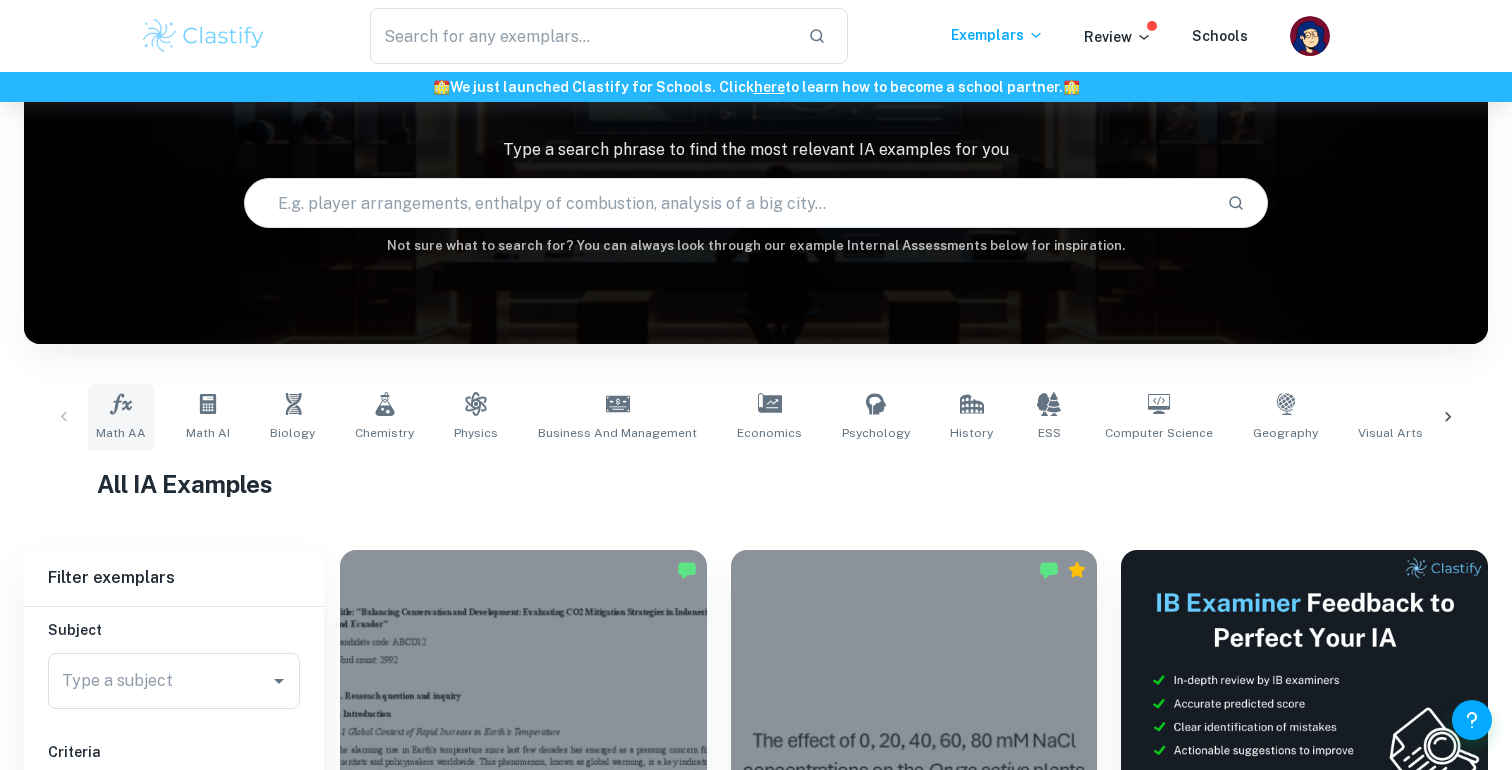 click 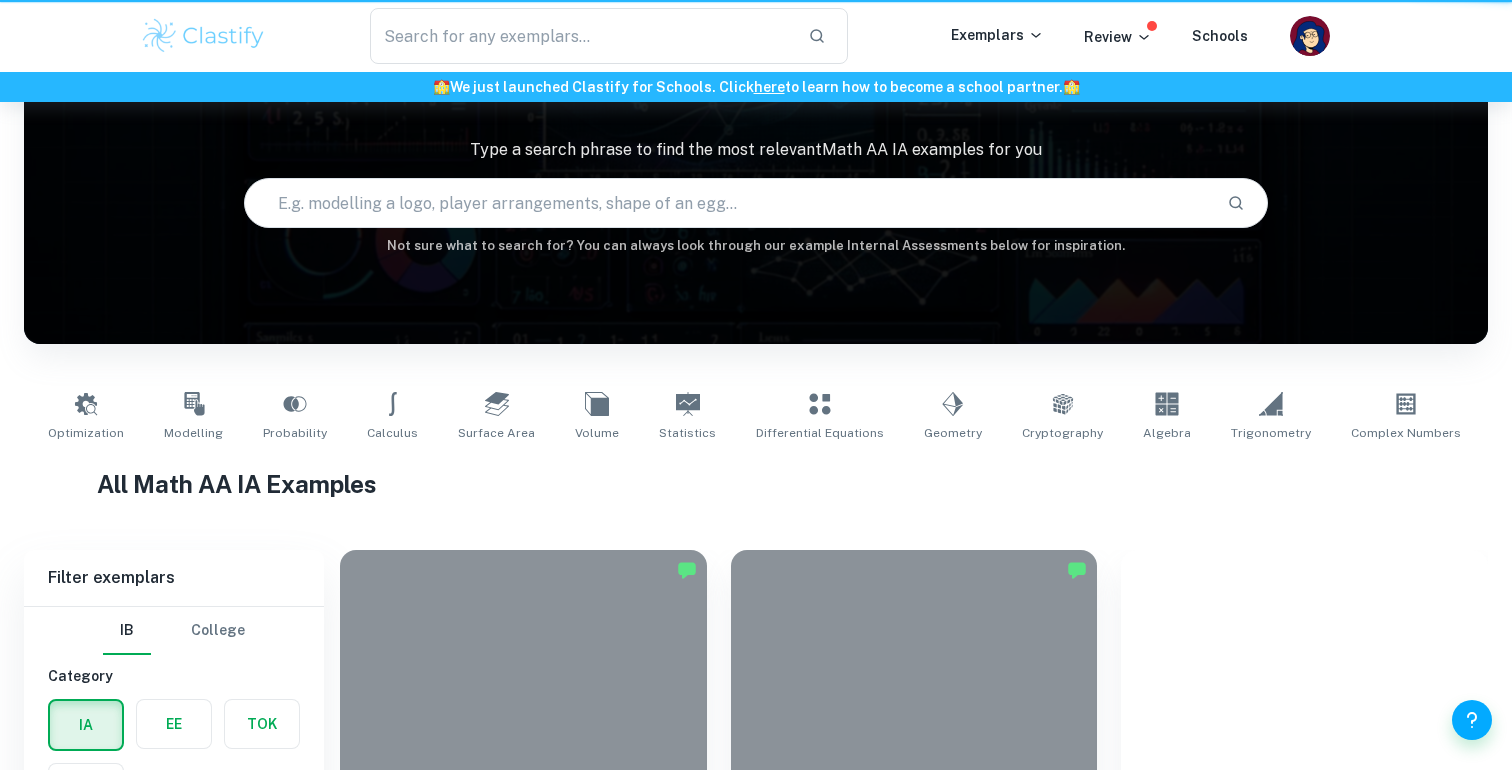scroll, scrollTop: 0, scrollLeft: 0, axis: both 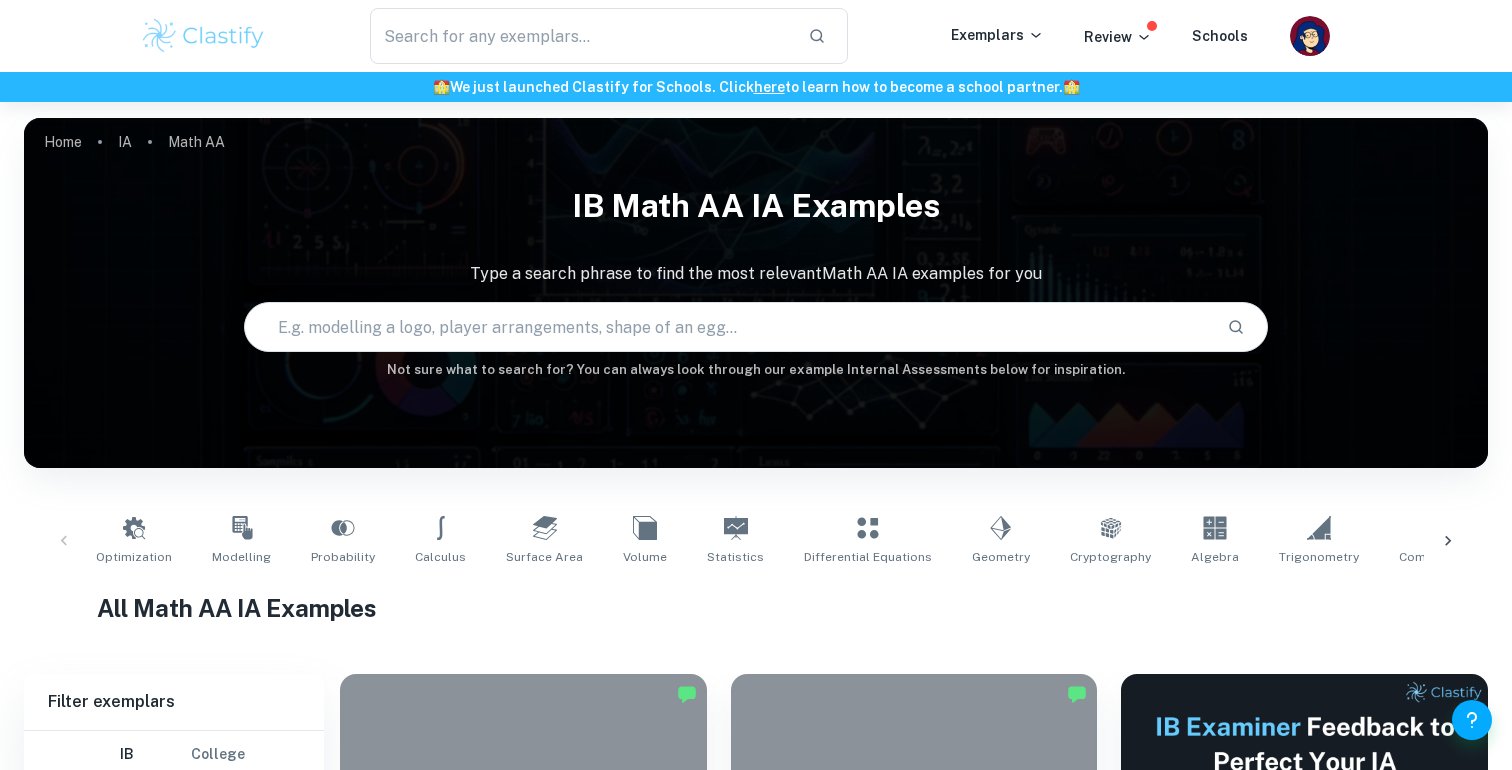 click on "​ Exemplars Review Schools" at bounding box center (756, 36) 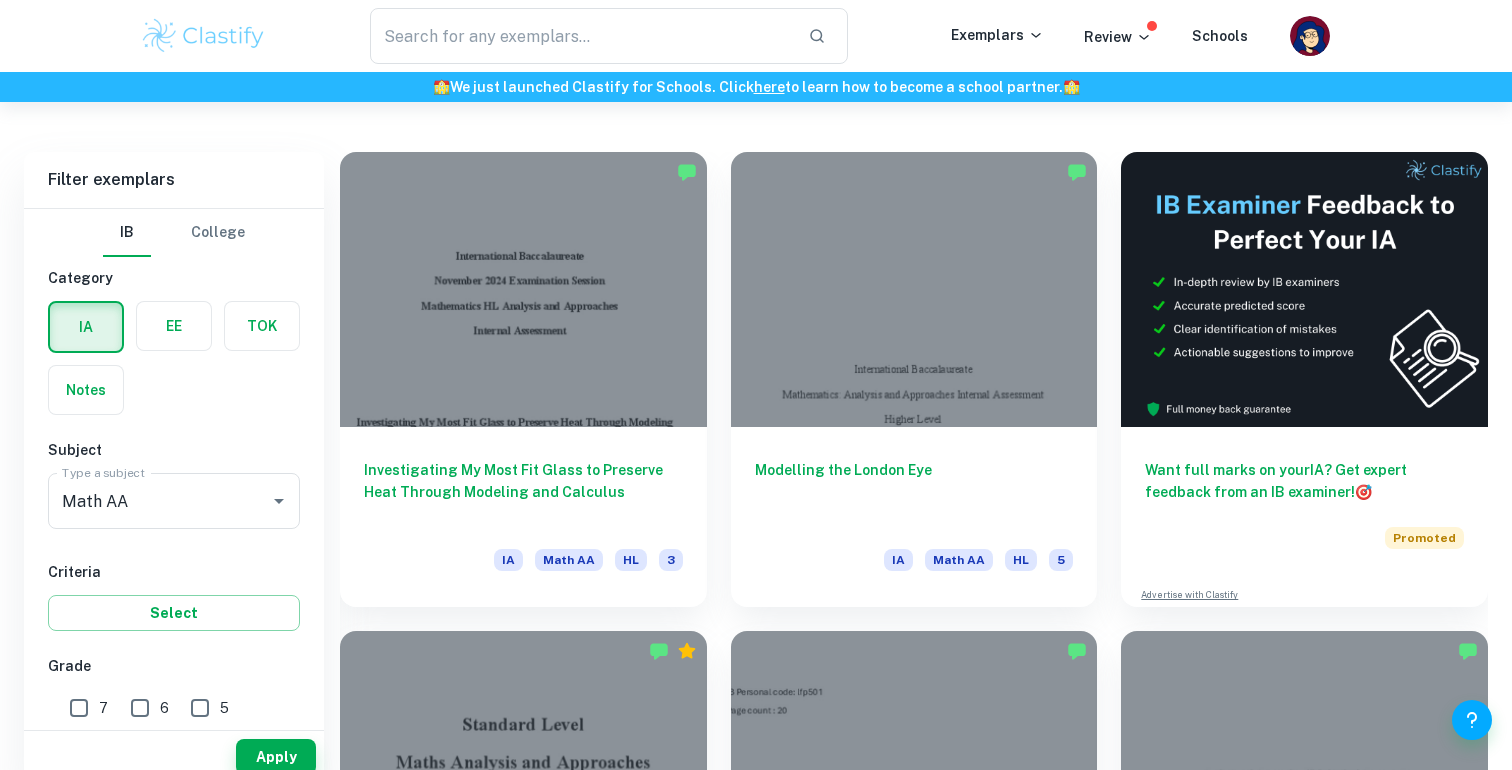 scroll, scrollTop: 594, scrollLeft: 0, axis: vertical 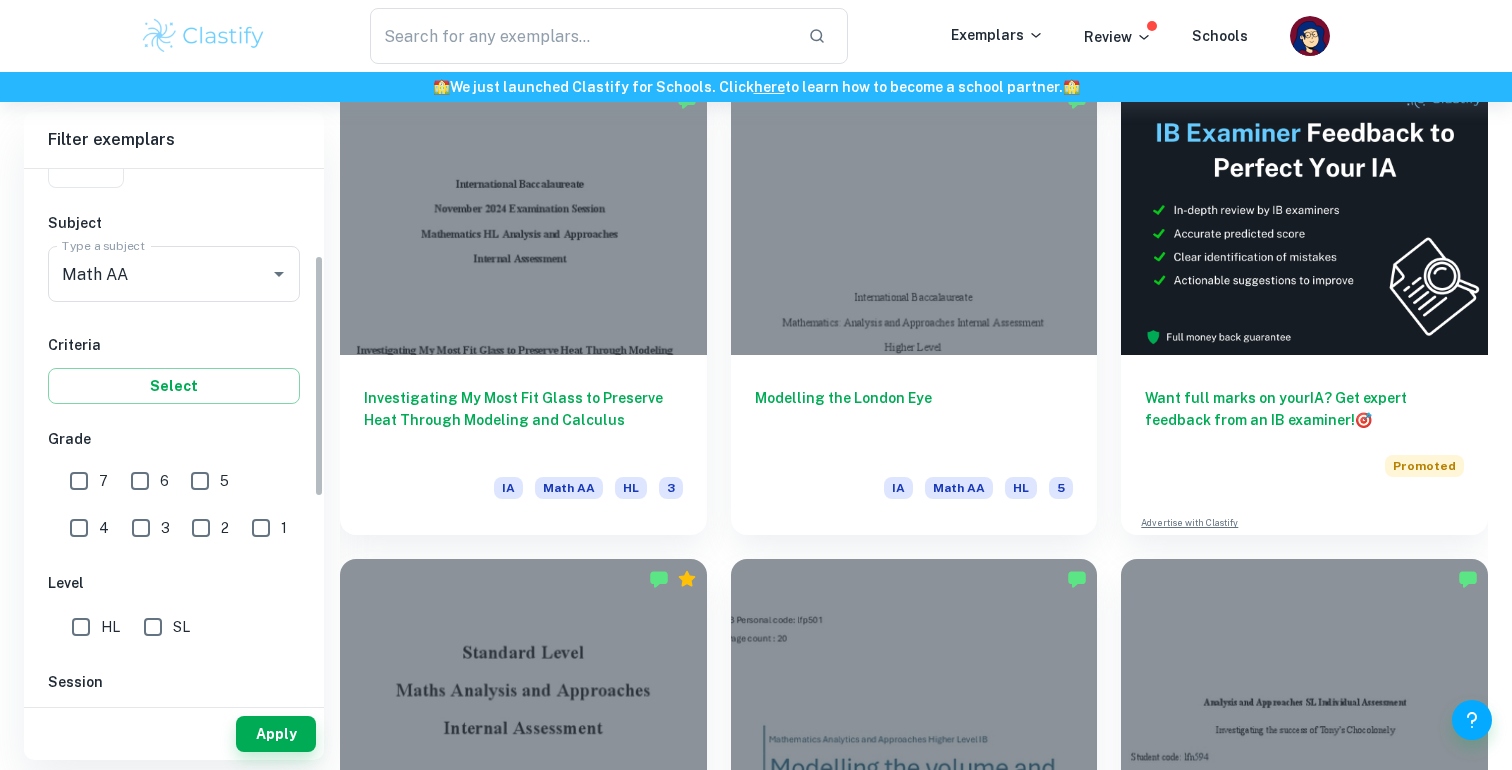 click on "HL" at bounding box center (90, 627) 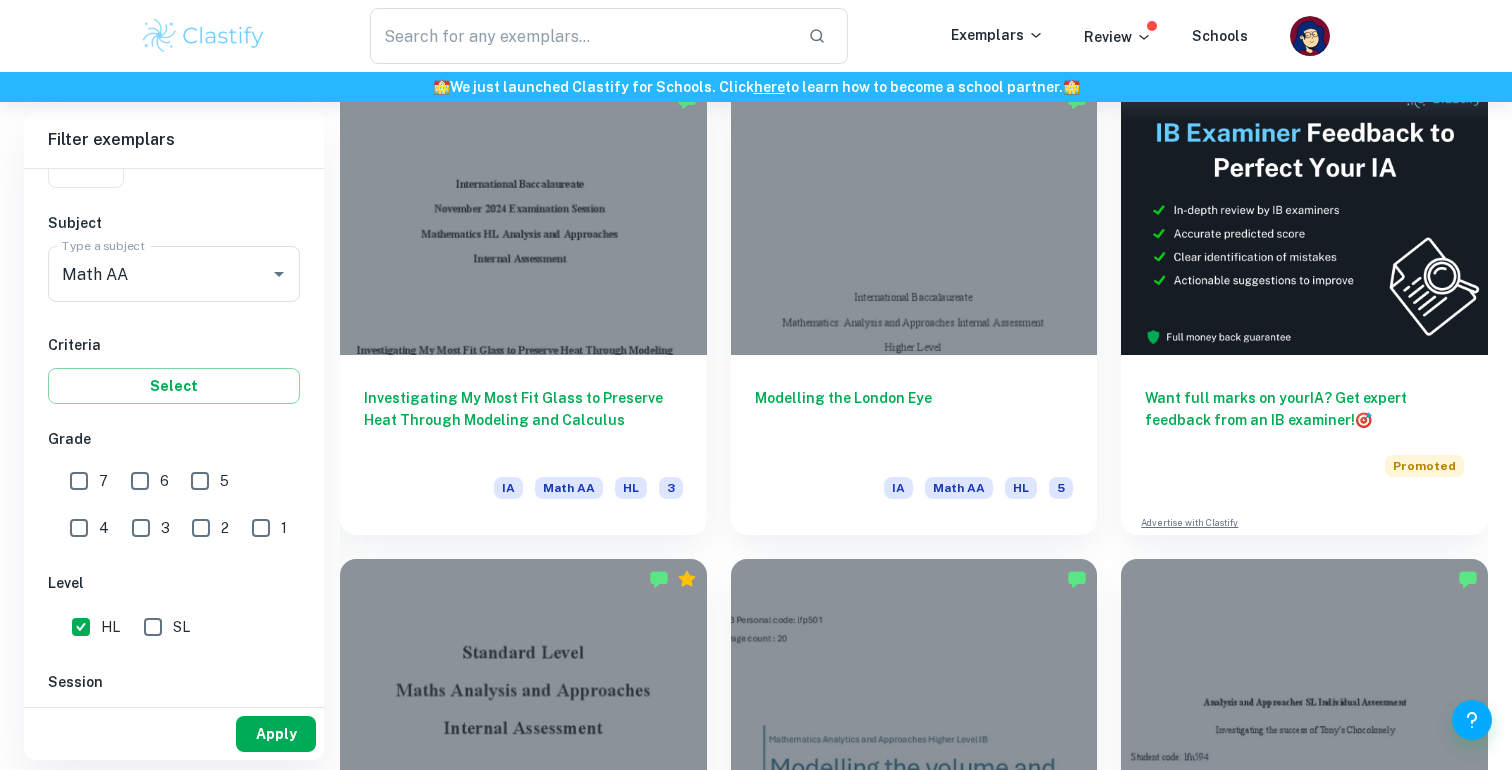click on "Apply" at bounding box center (276, 734) 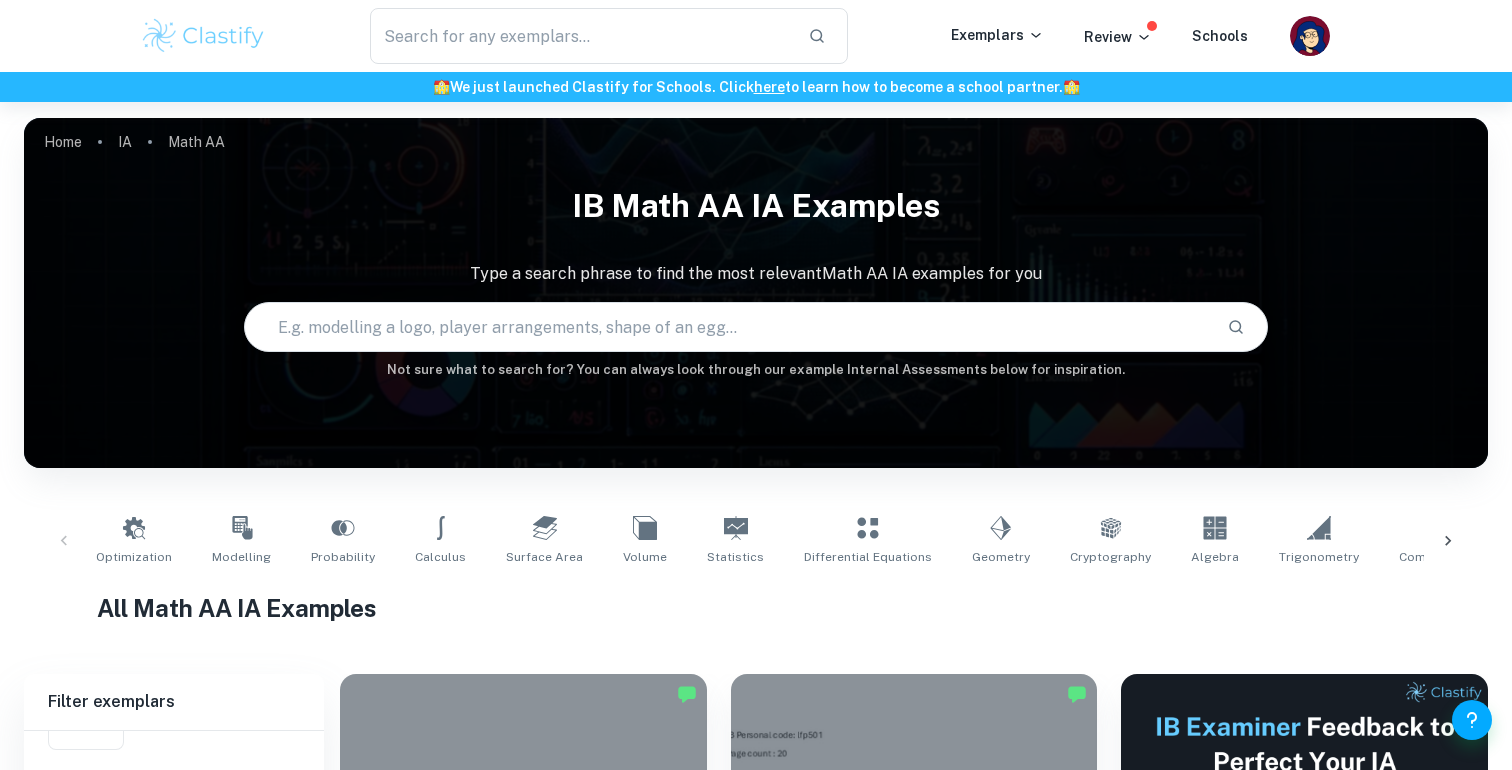 scroll, scrollTop: 0, scrollLeft: 0, axis: both 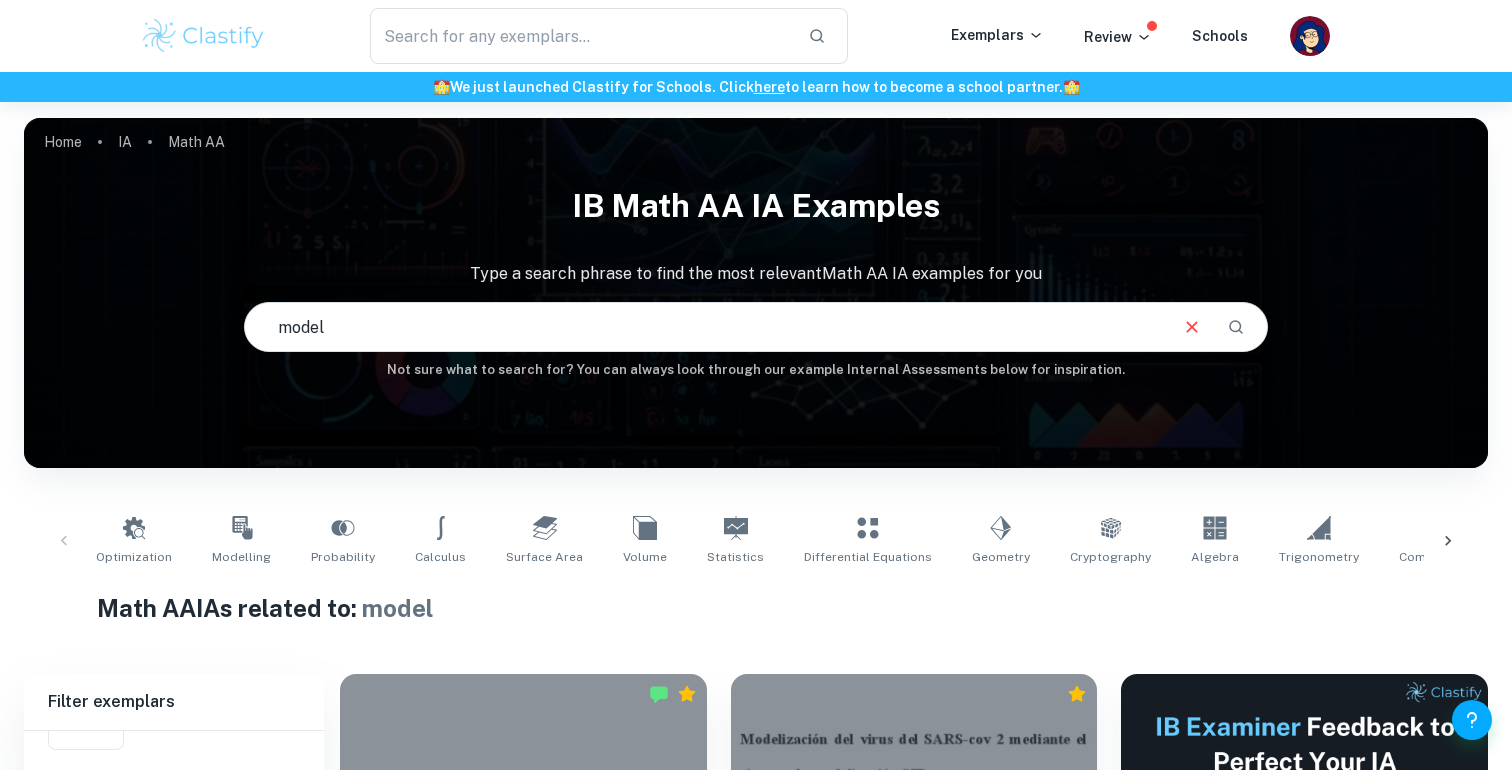 click on "Not sure what to search for? You can always look through our example Internal Assessments below for inspiration." at bounding box center (756, 370) 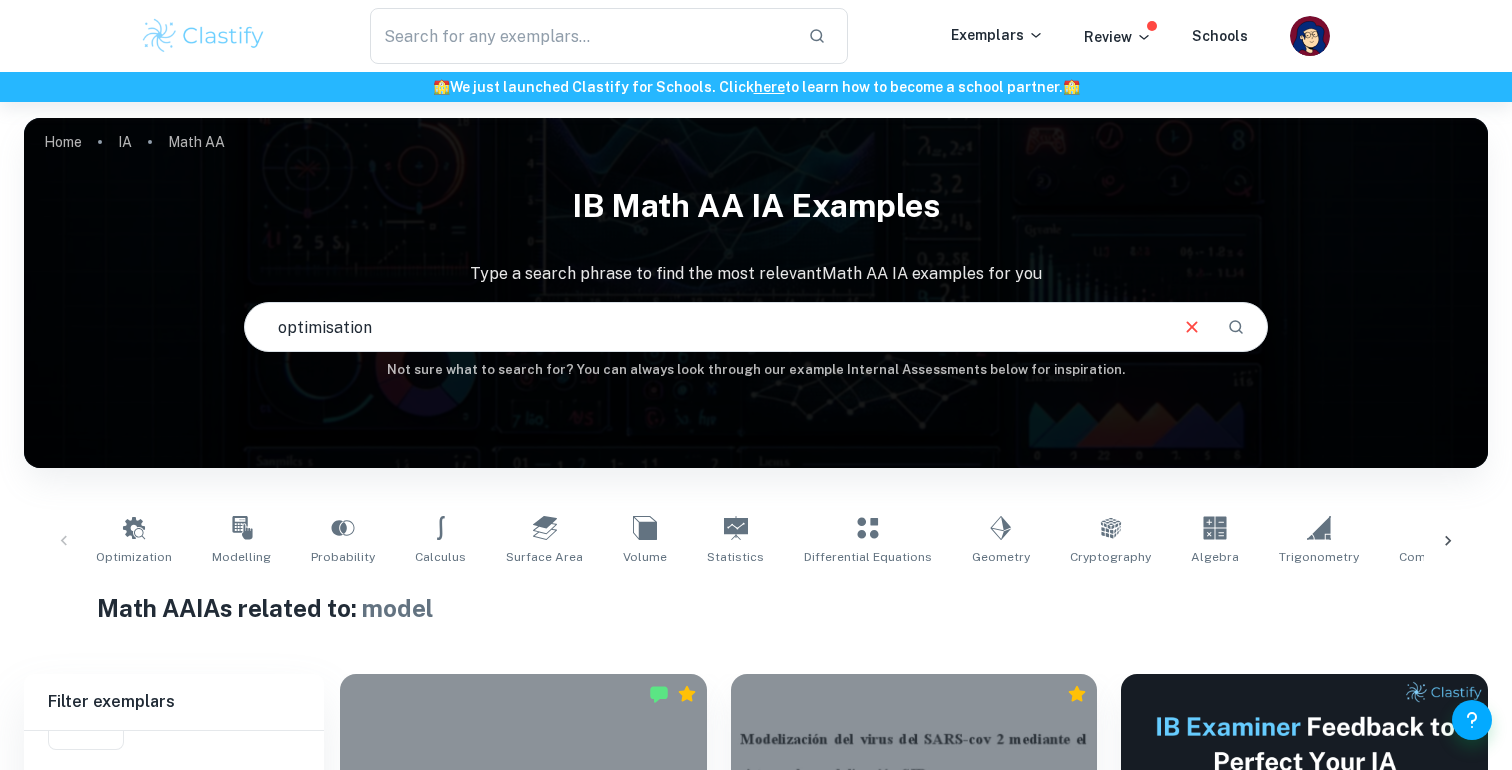type on "optimisation" 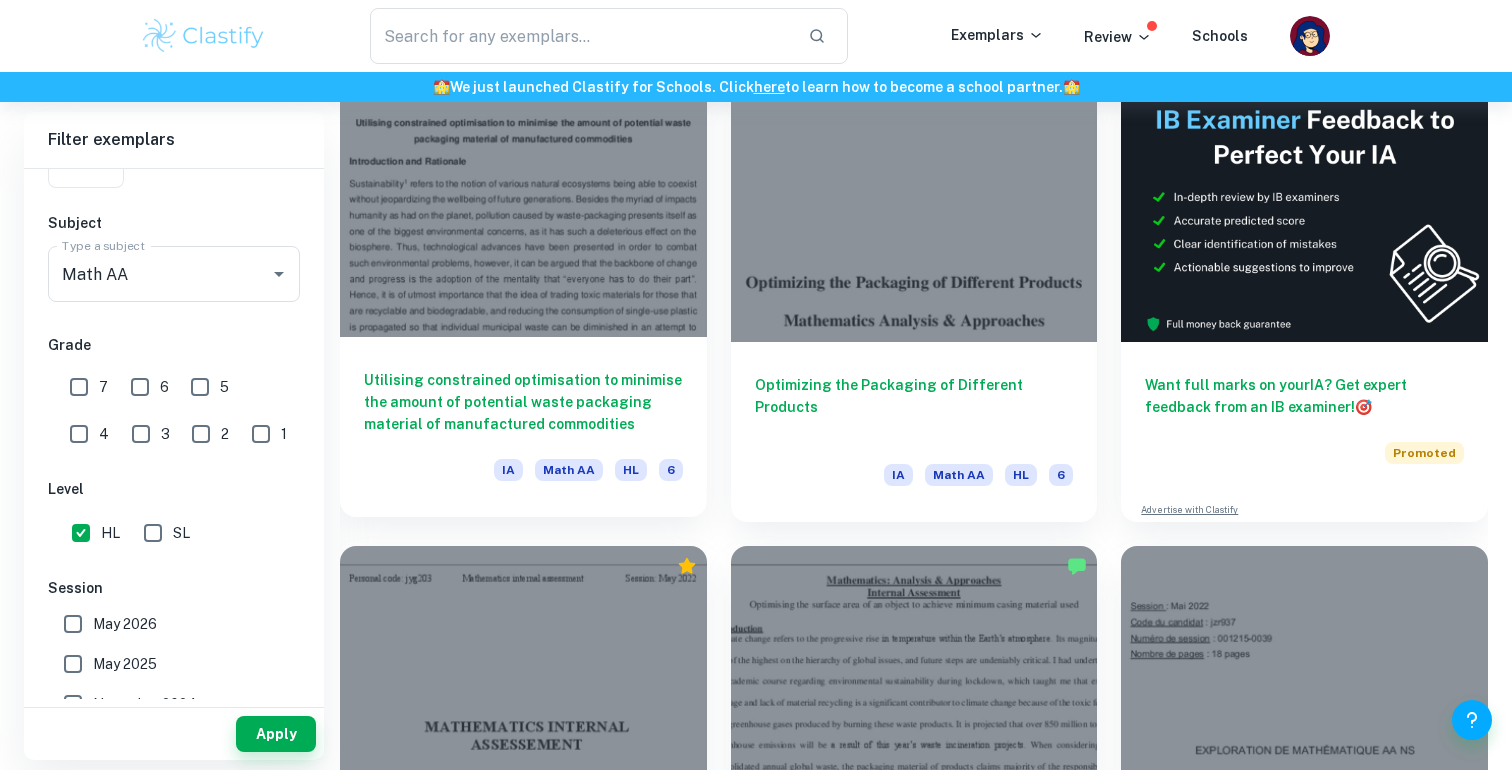 scroll, scrollTop: 626, scrollLeft: 0, axis: vertical 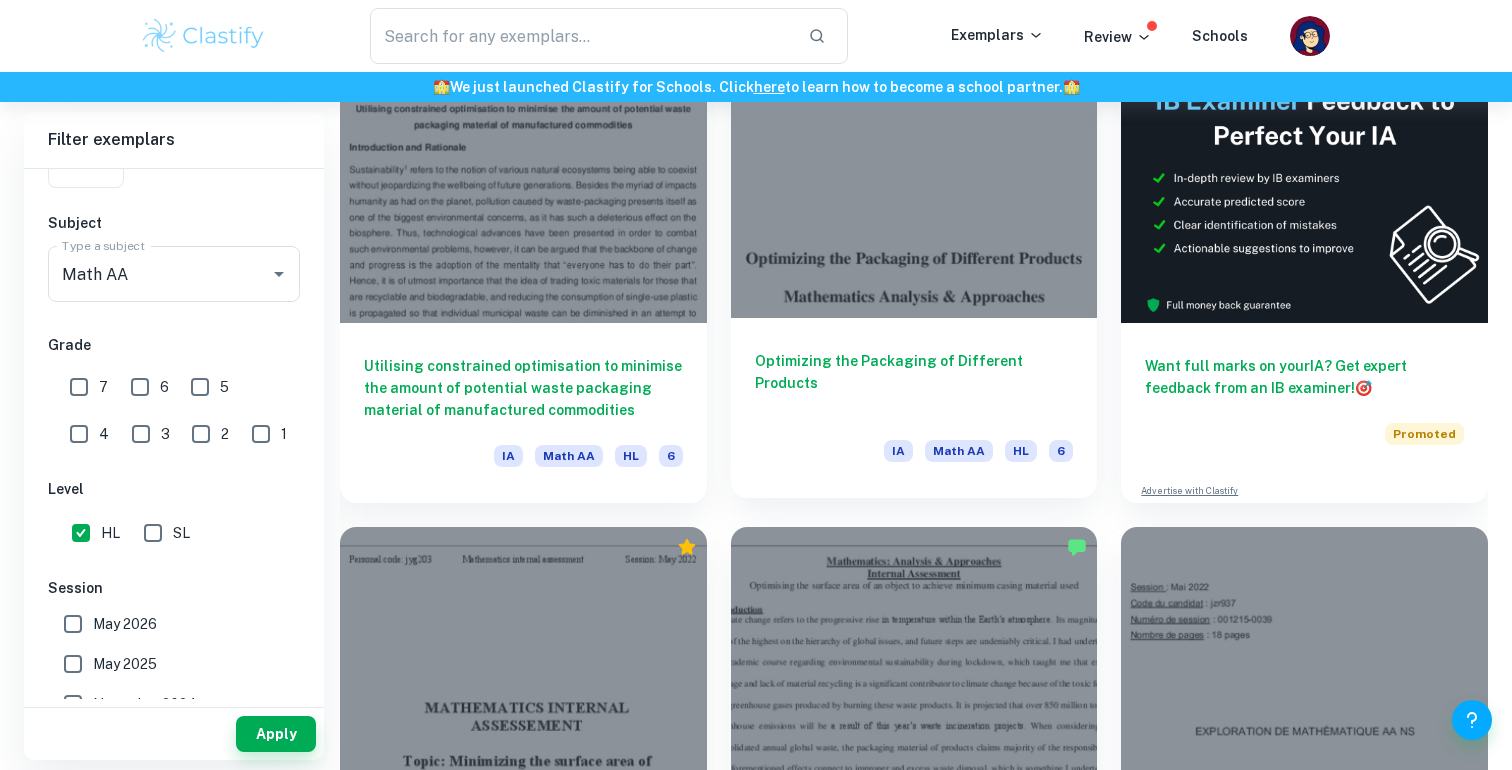 click on "Optimizing the Packaging of Different Products  IA Math AA HL 6" at bounding box center [914, 408] 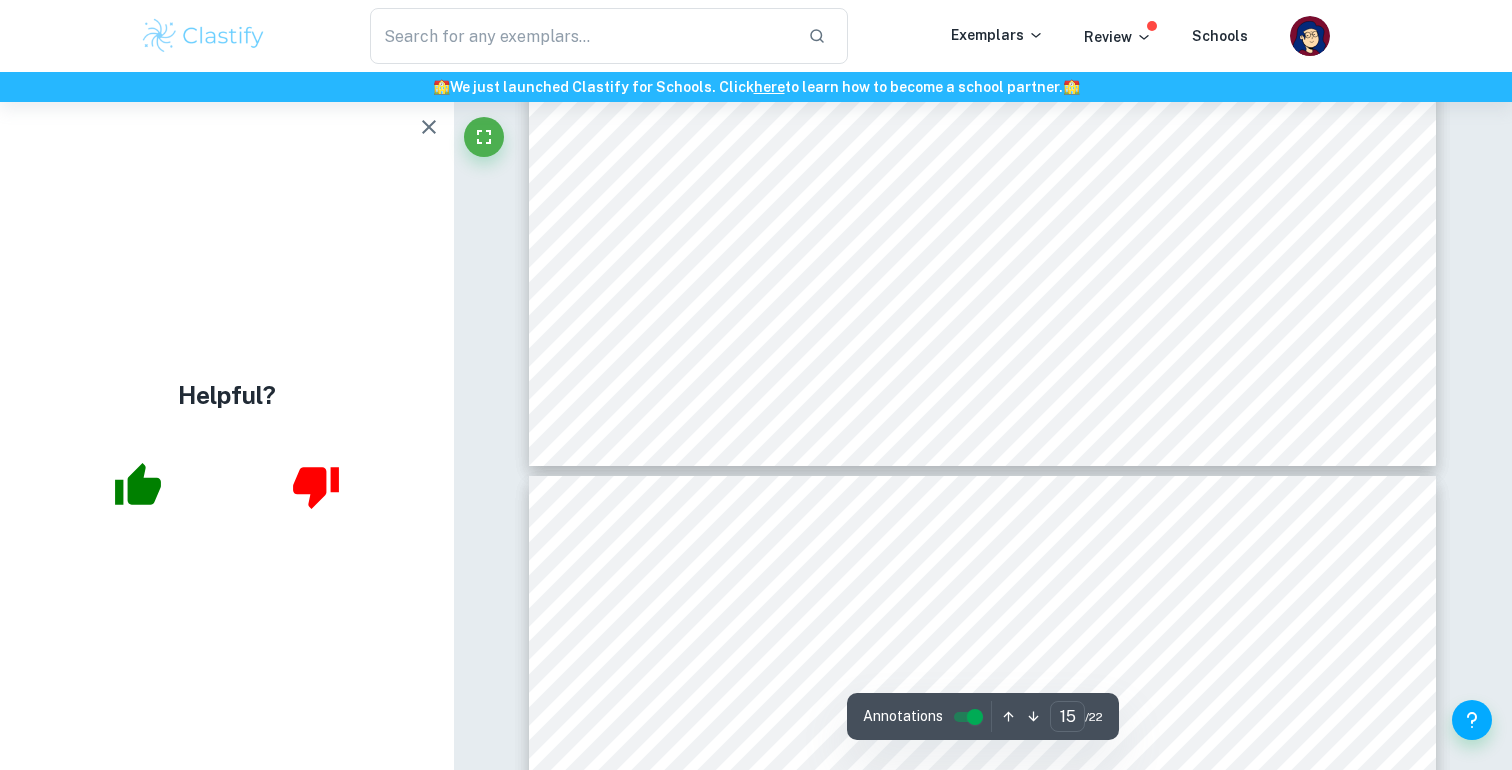 scroll, scrollTop: 17509, scrollLeft: 1, axis: both 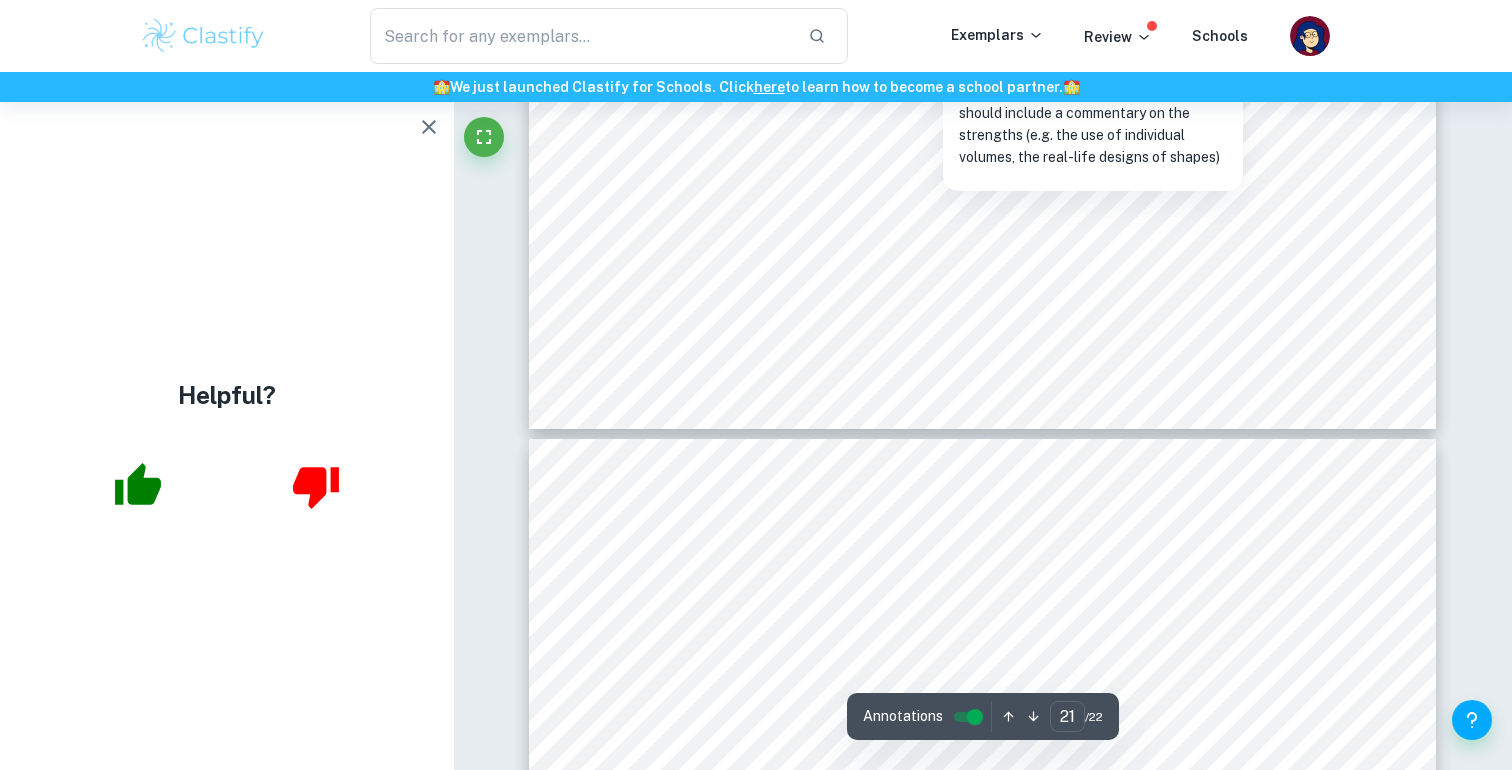 type on "22" 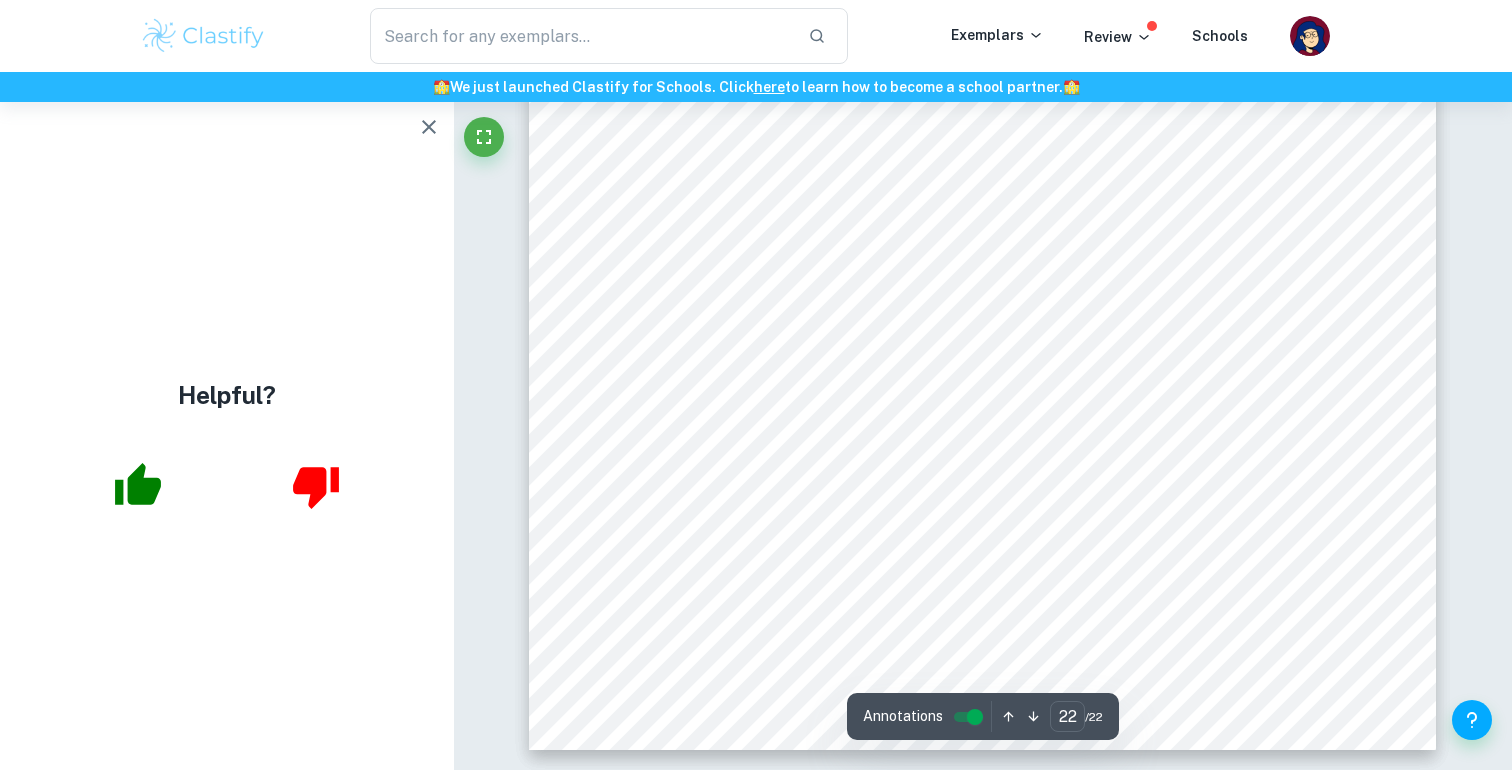 scroll, scrollTop: 25556, scrollLeft: 0, axis: vertical 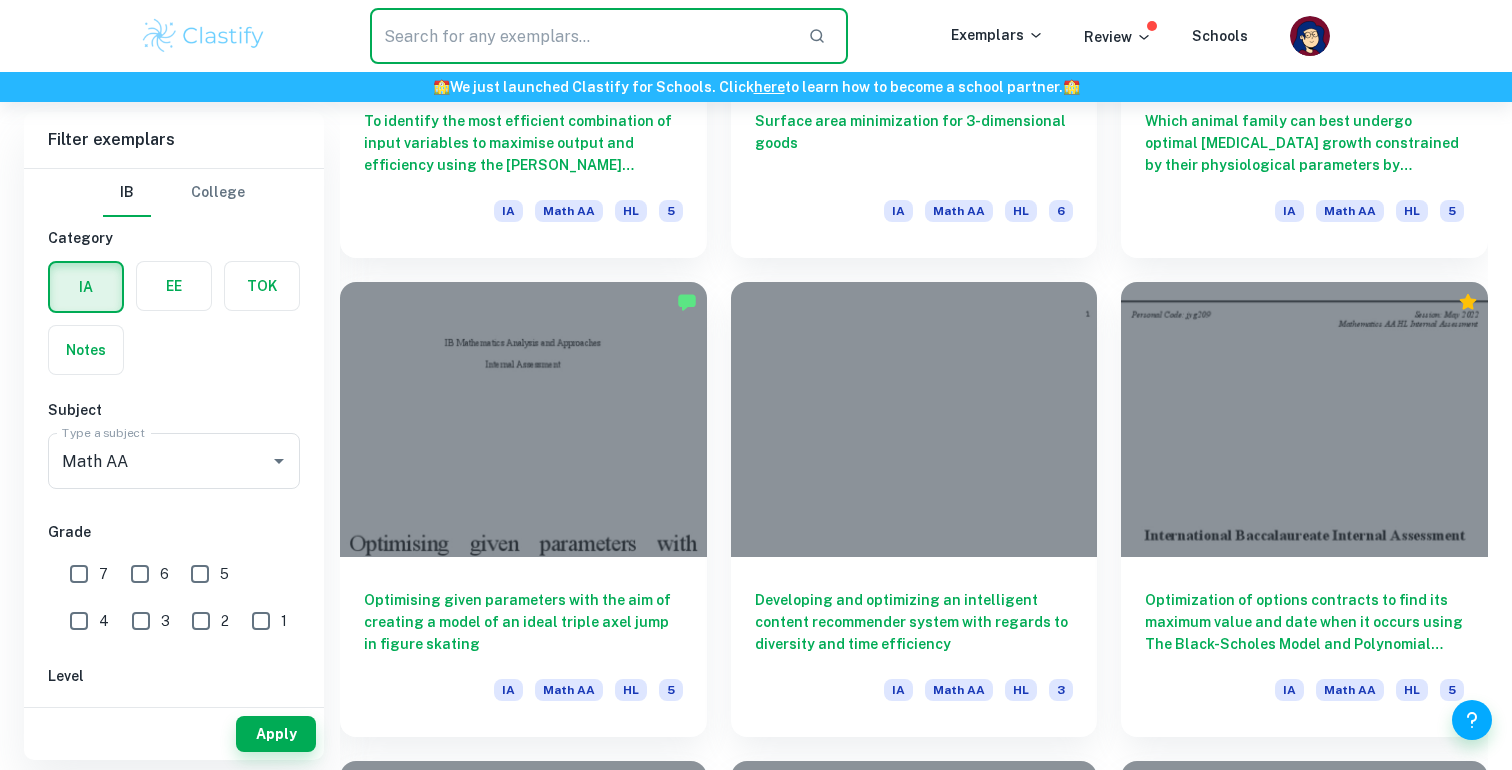 click at bounding box center [581, 36] 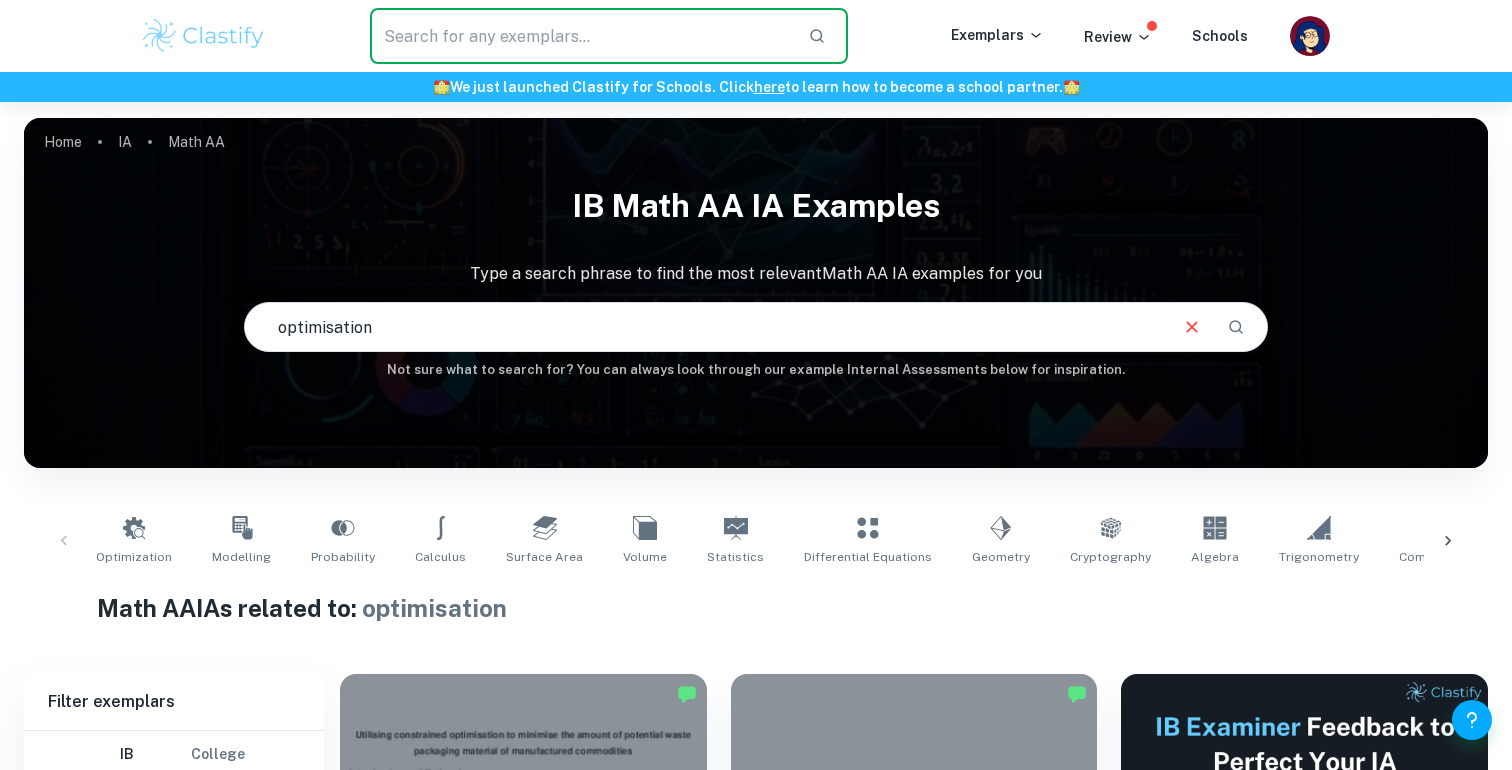 scroll, scrollTop: -1, scrollLeft: 0, axis: vertical 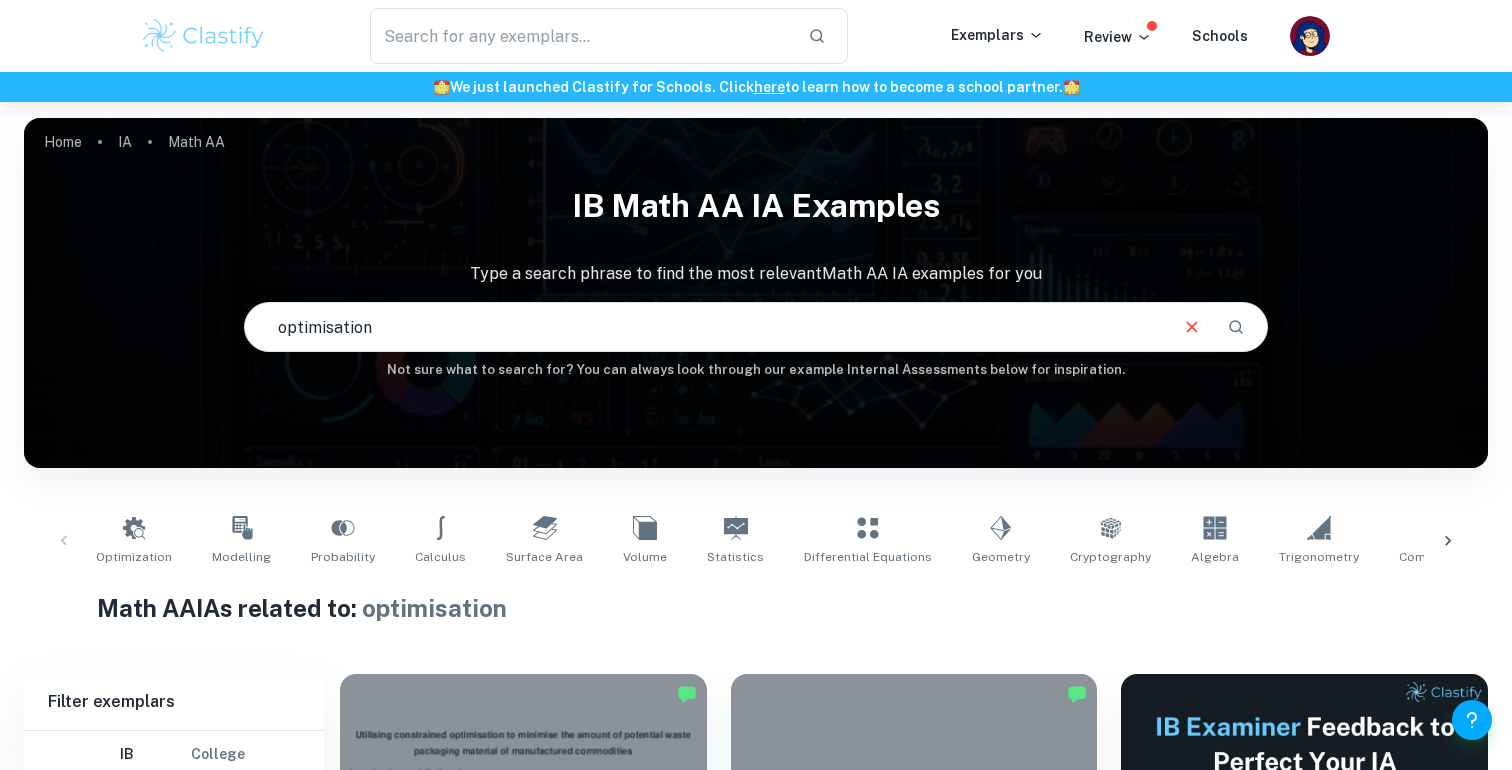 drag, startPoint x: 458, startPoint y: 328, endPoint x: 237, endPoint y: 320, distance: 221.14474 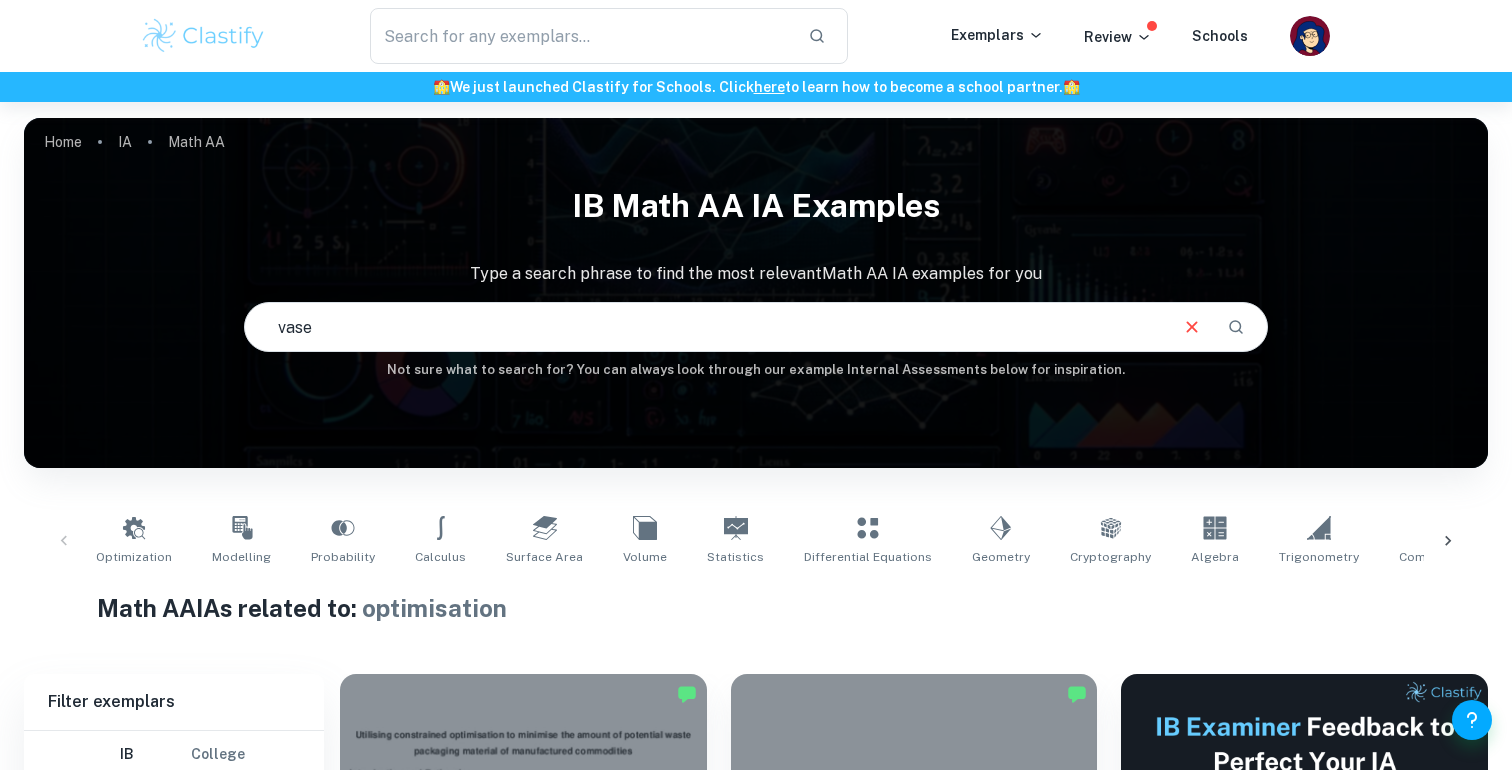 type on "vase" 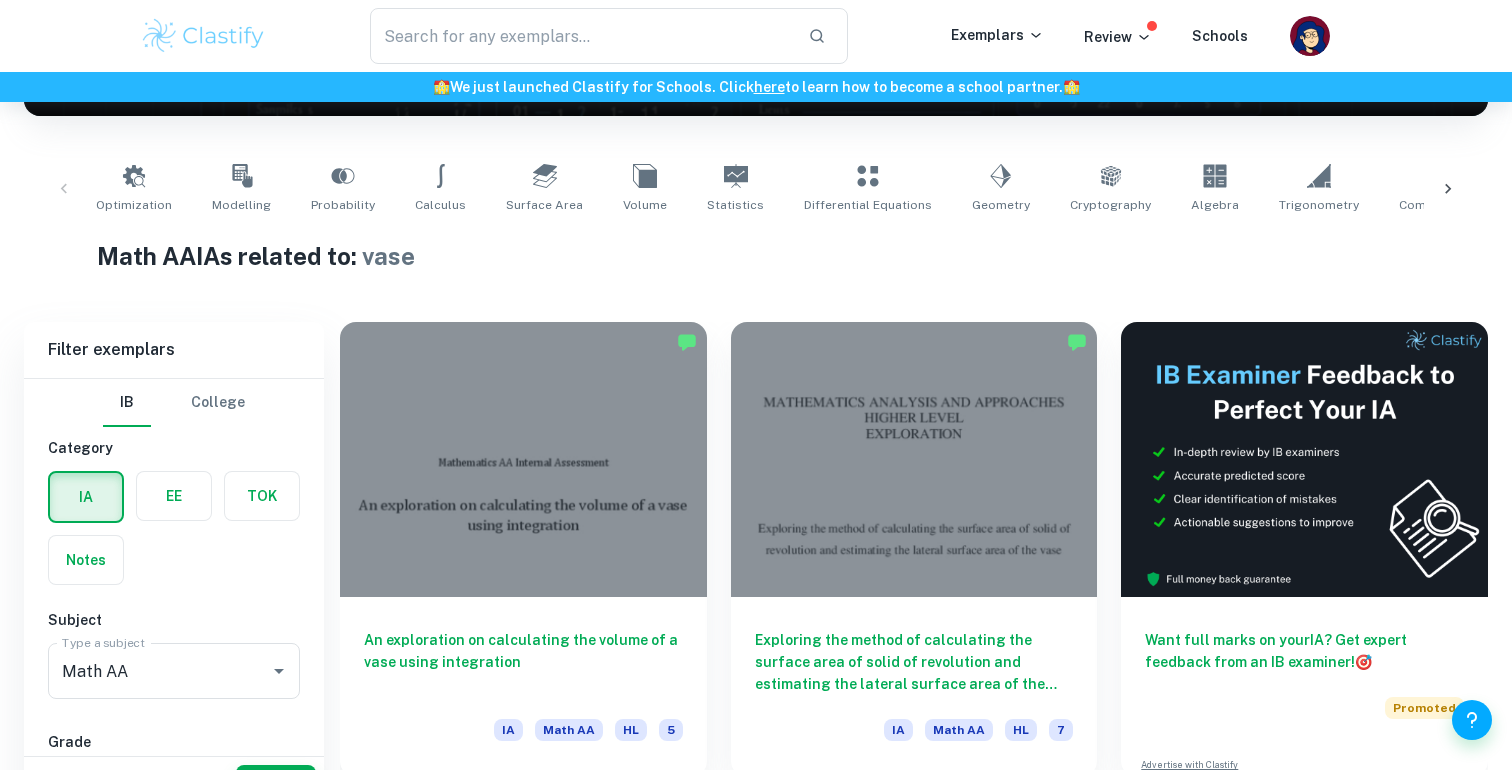 scroll, scrollTop: 561, scrollLeft: 0, axis: vertical 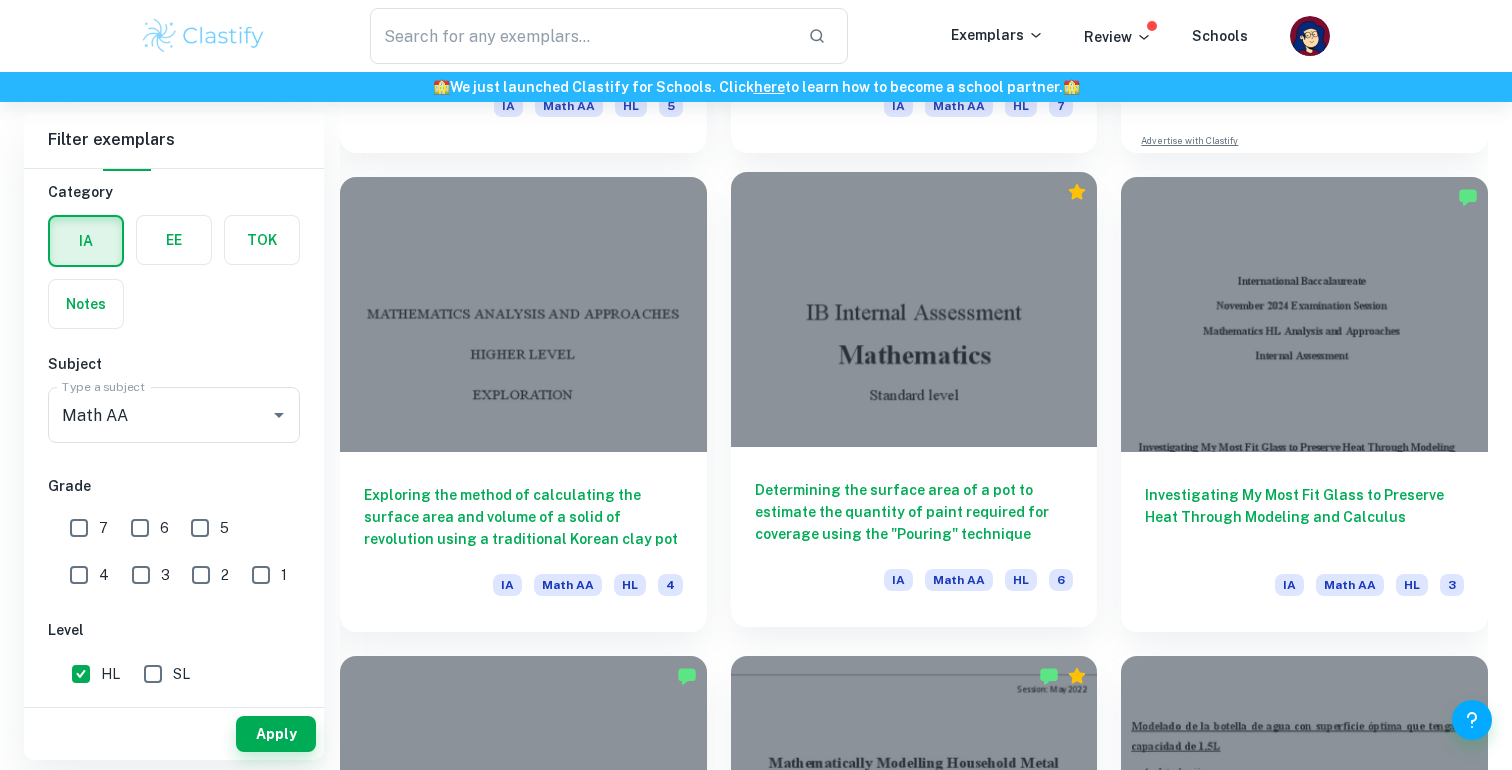 click on "Determining the surface area of a pot to estimate the quantity of paint required for coverage using the "Pouring" technique" at bounding box center (914, 512) 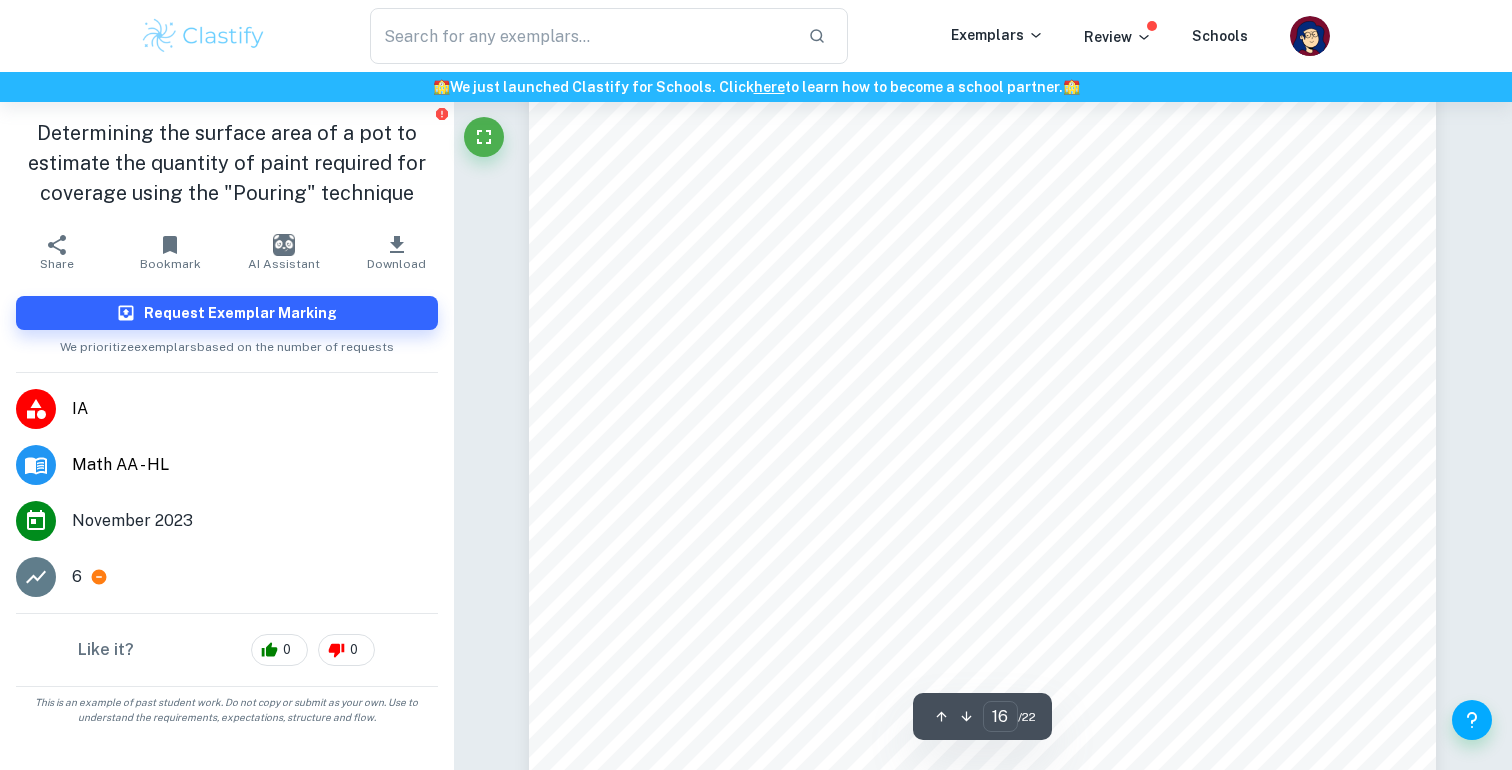 scroll, scrollTop: 19659, scrollLeft: 0, axis: vertical 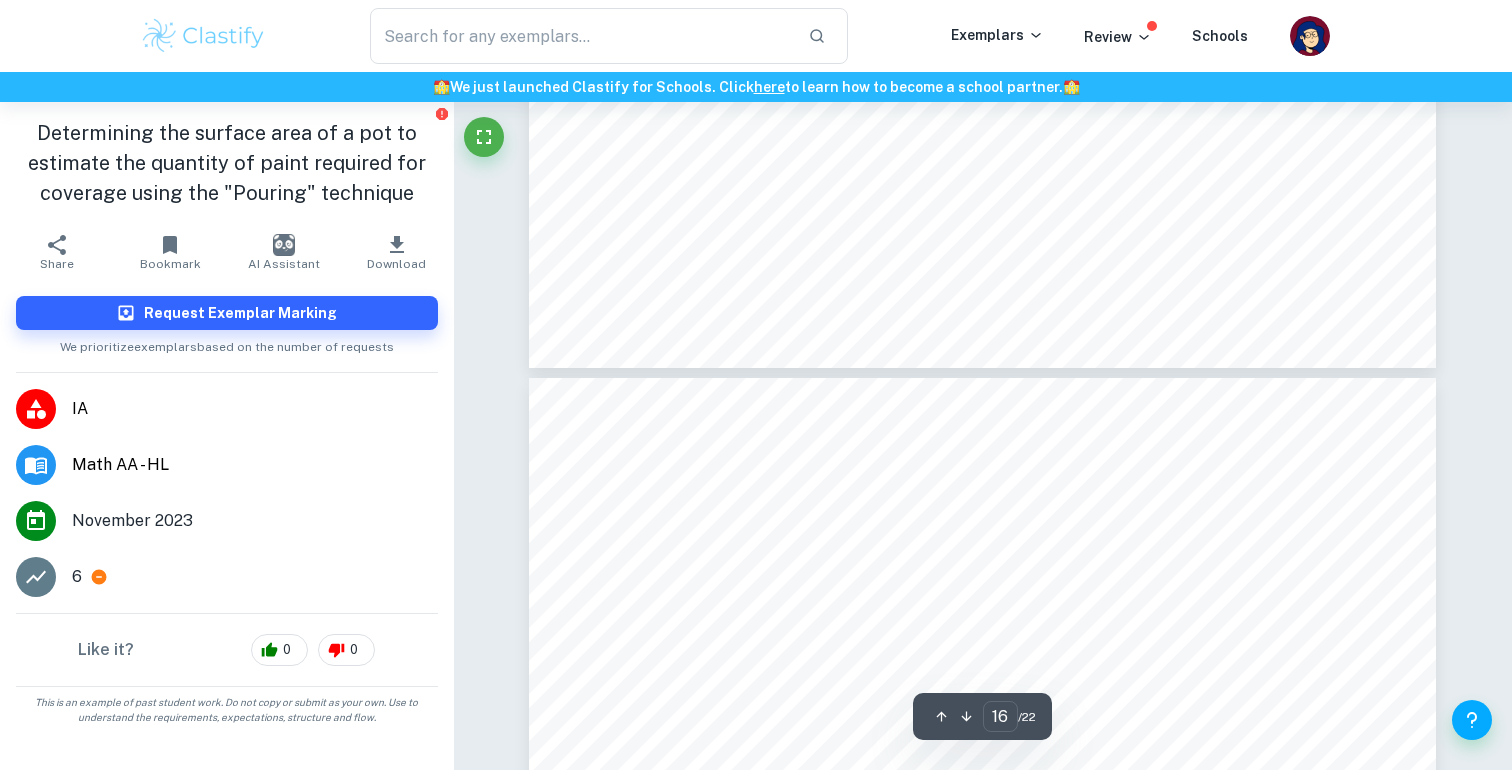 type on "15" 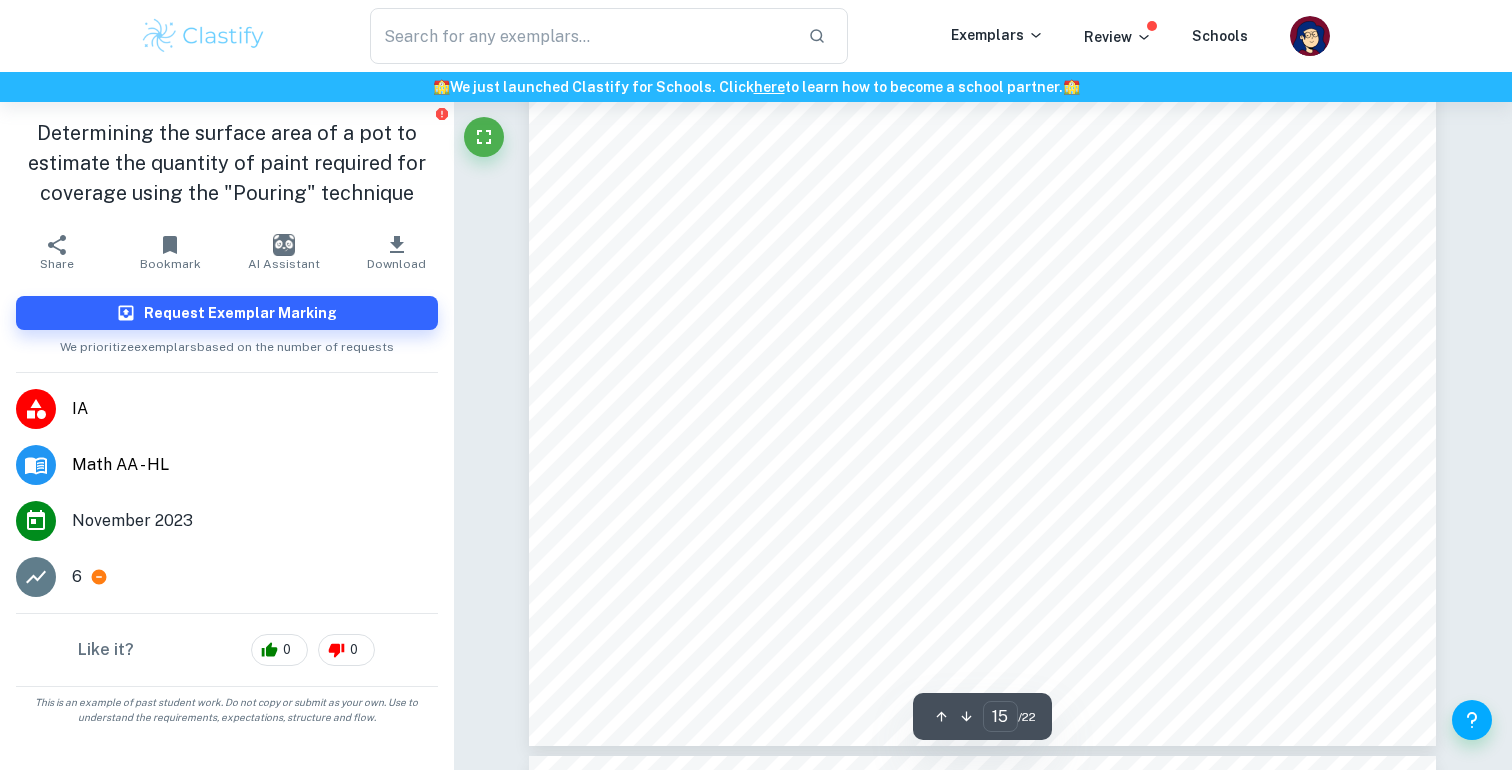scroll, scrollTop: 18911, scrollLeft: 0, axis: vertical 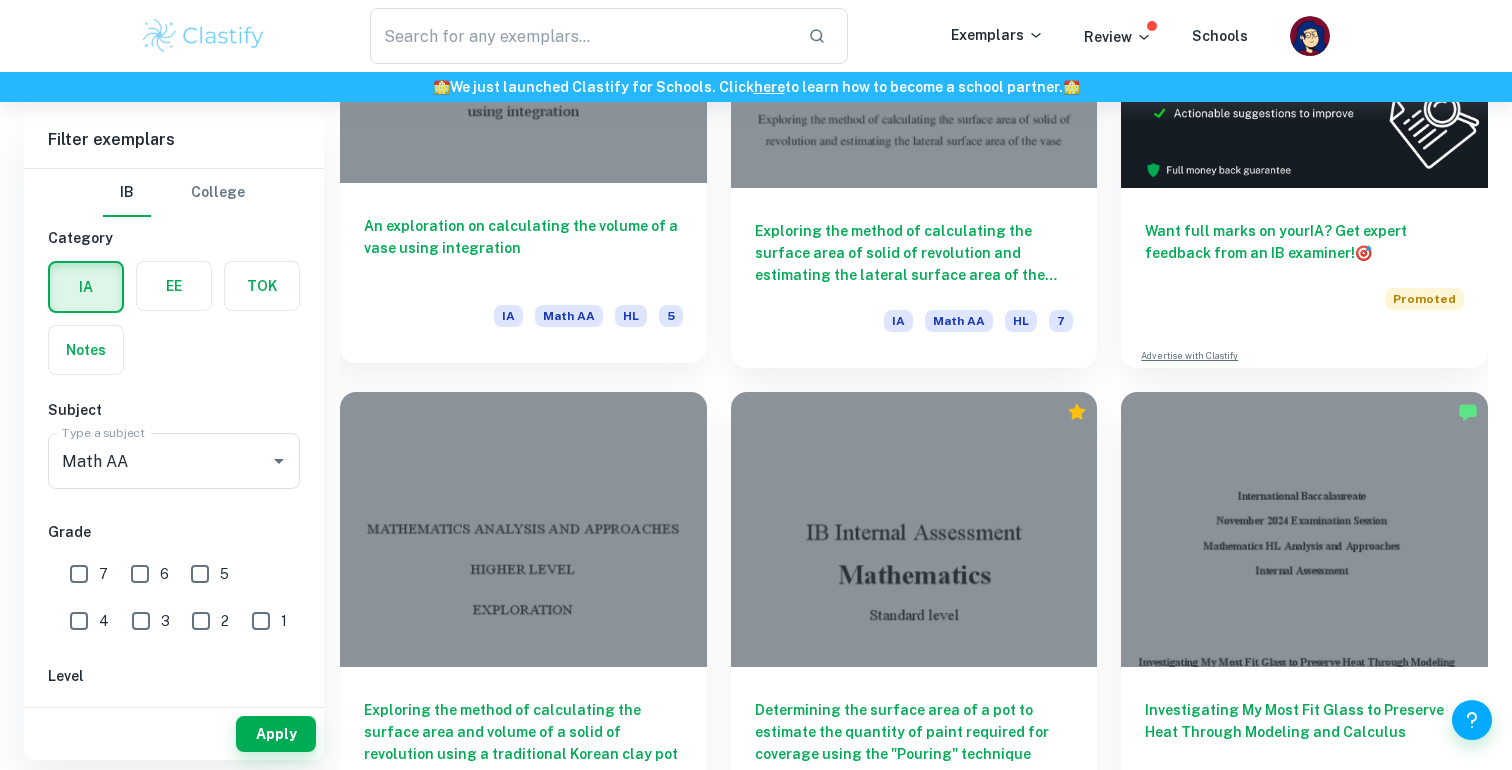 click on "An exploration on calculating the volume of a vase using integration" at bounding box center [523, 248] 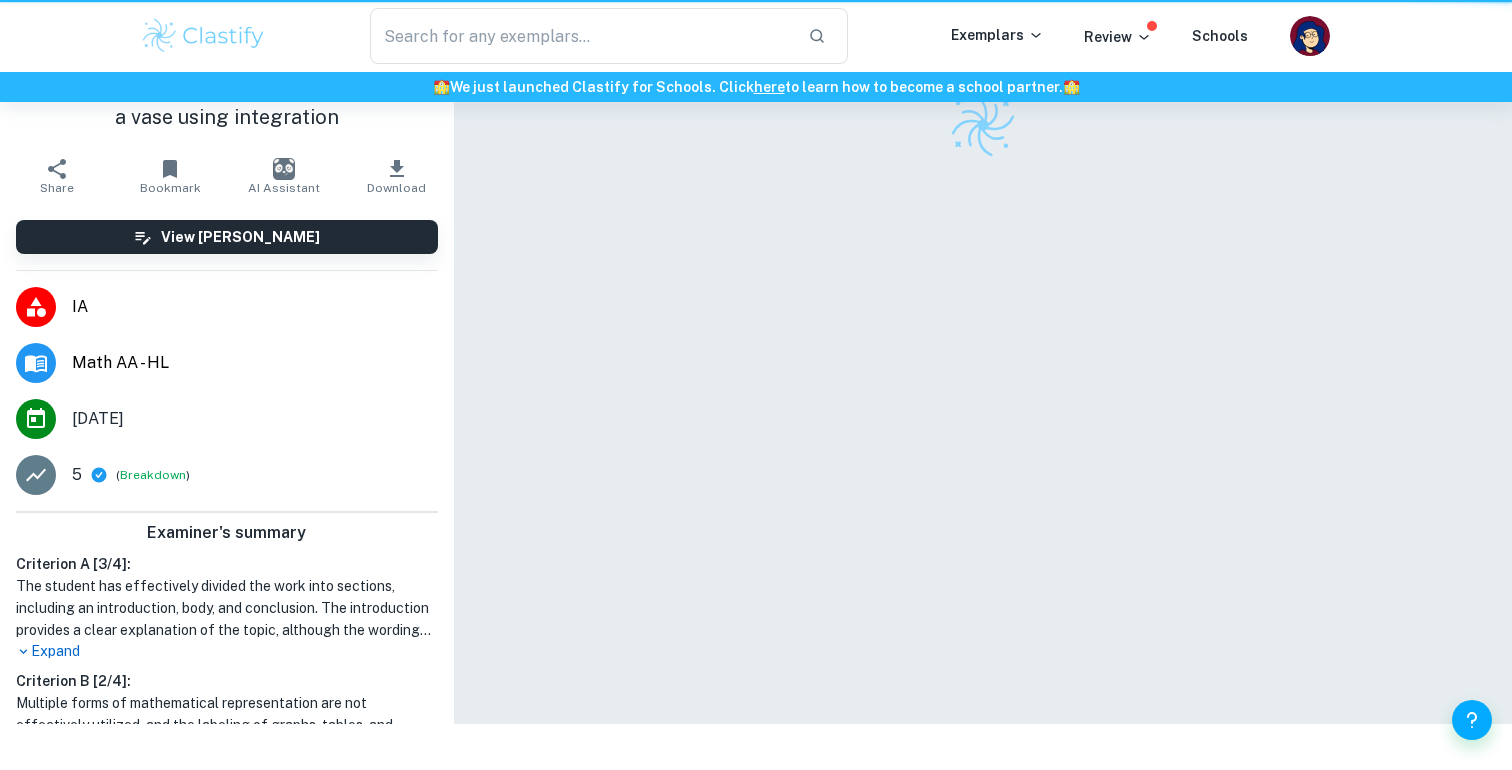 scroll, scrollTop: 0, scrollLeft: 0, axis: both 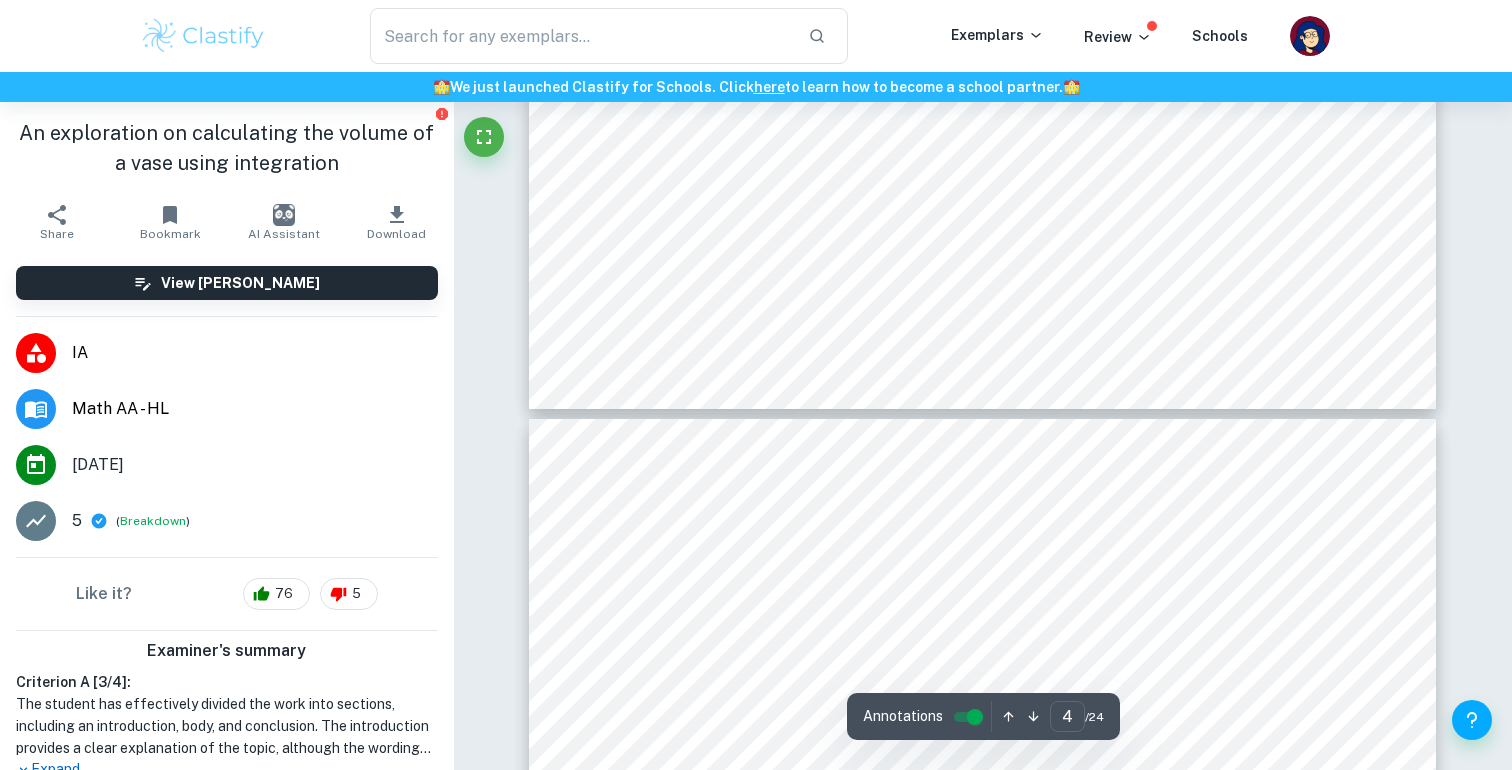 type on "5" 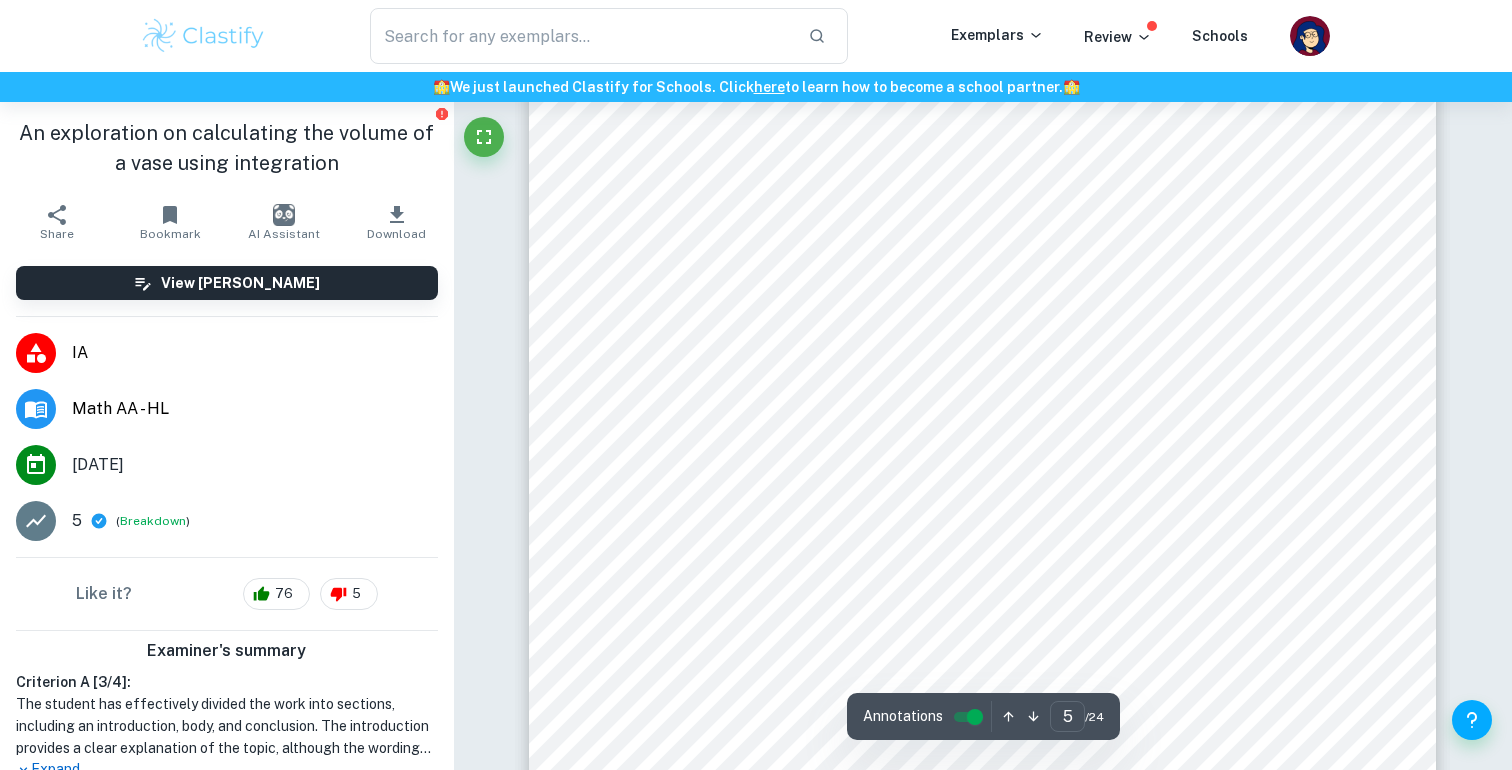scroll, scrollTop: 5836, scrollLeft: 0, axis: vertical 